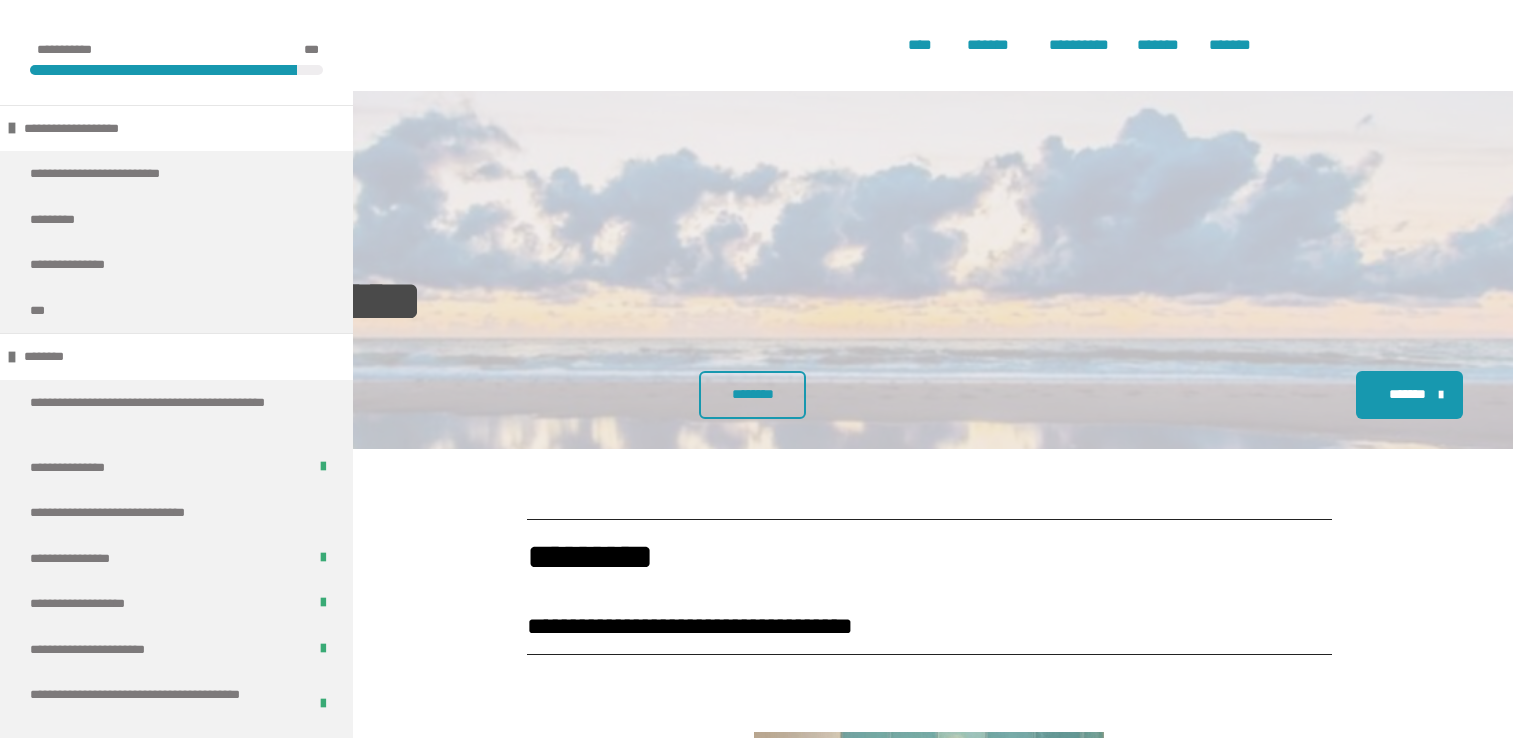 scroll, scrollTop: 1192, scrollLeft: 0, axis: vertical 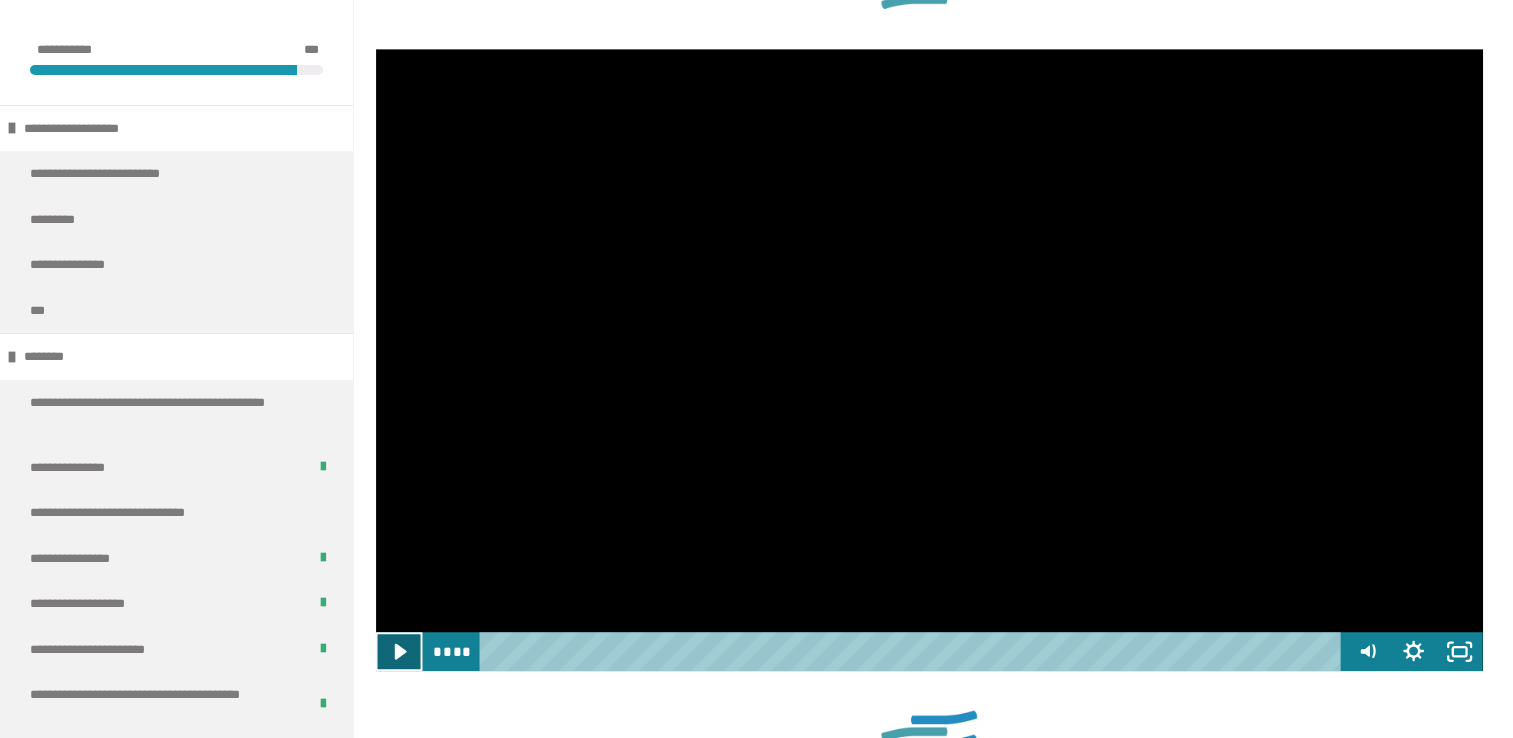click 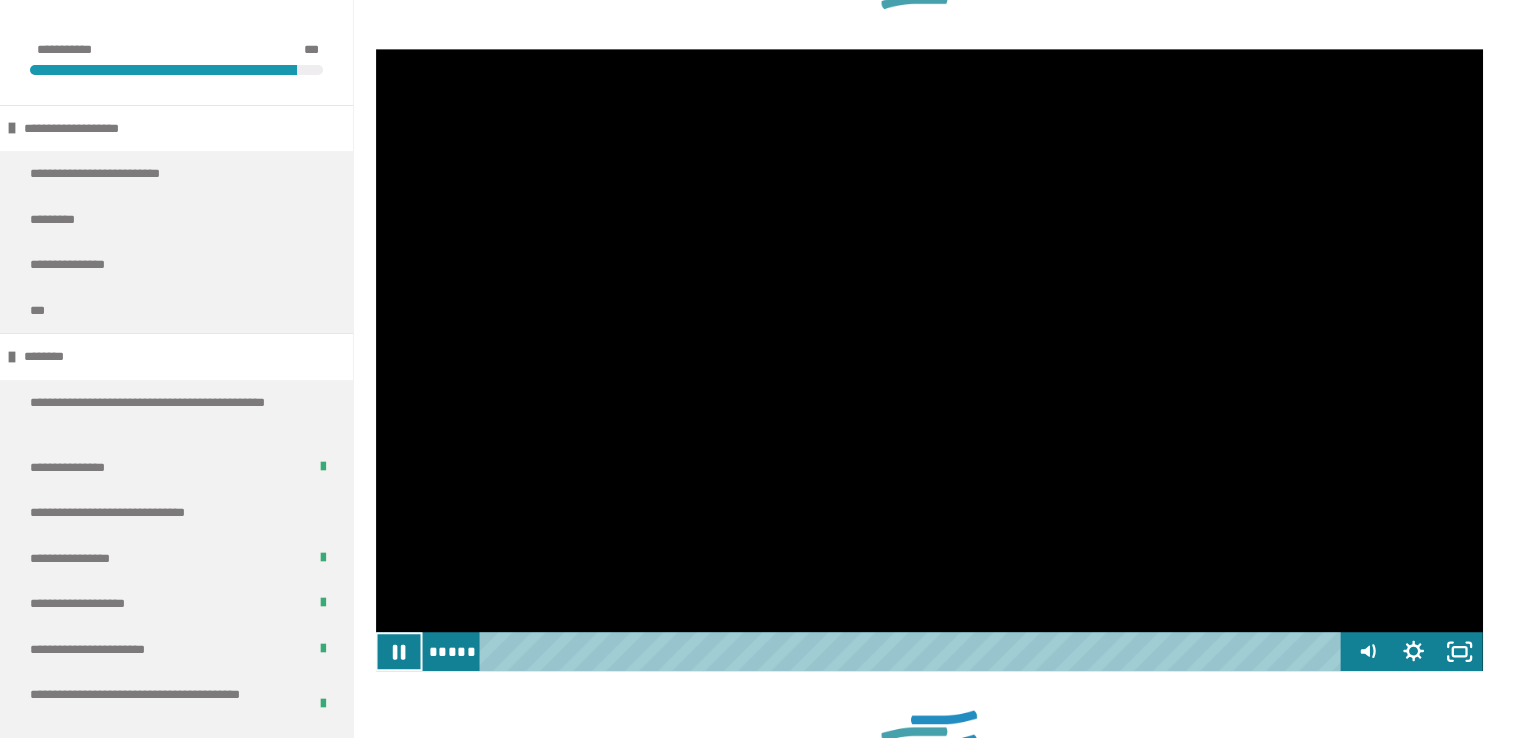 type 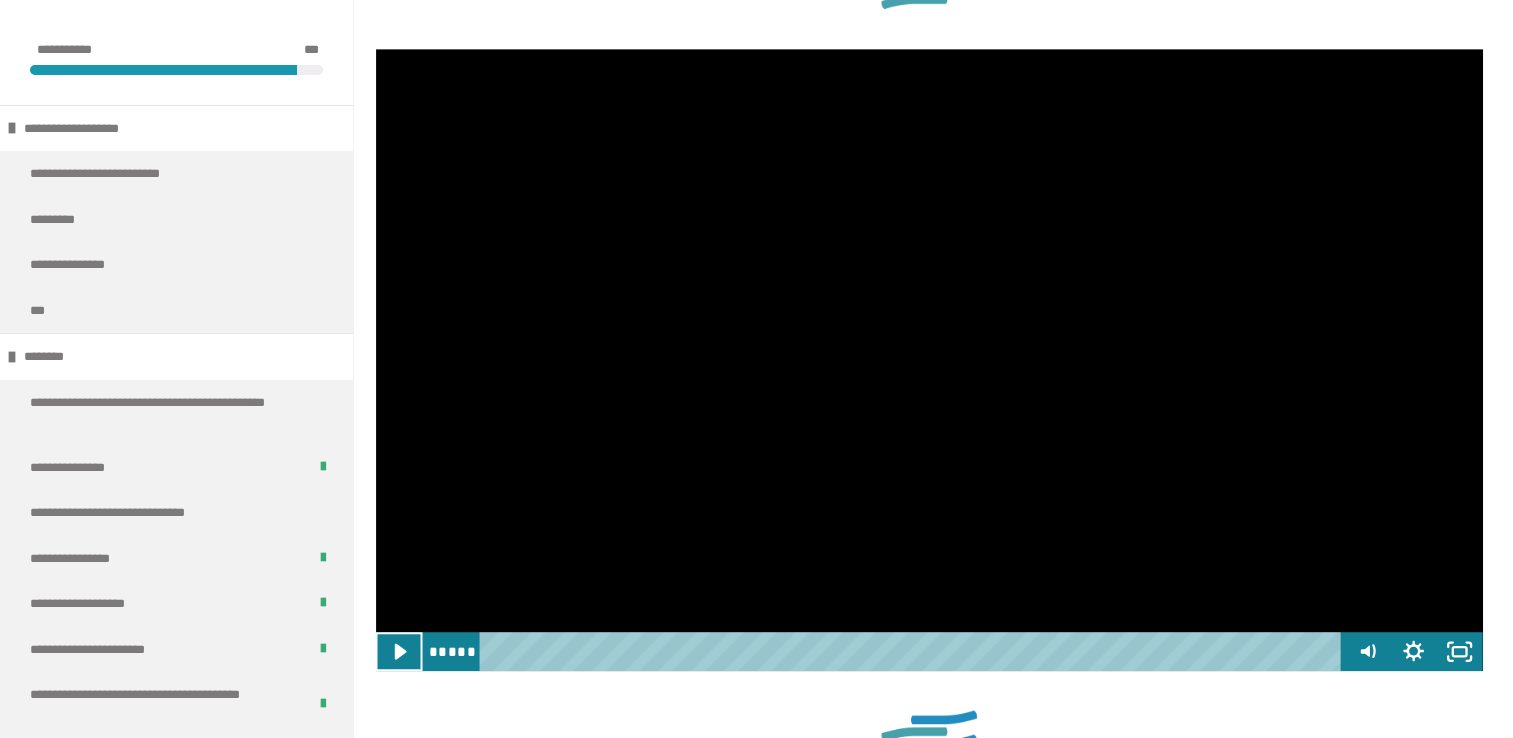 click at bounding box center [399, 651] 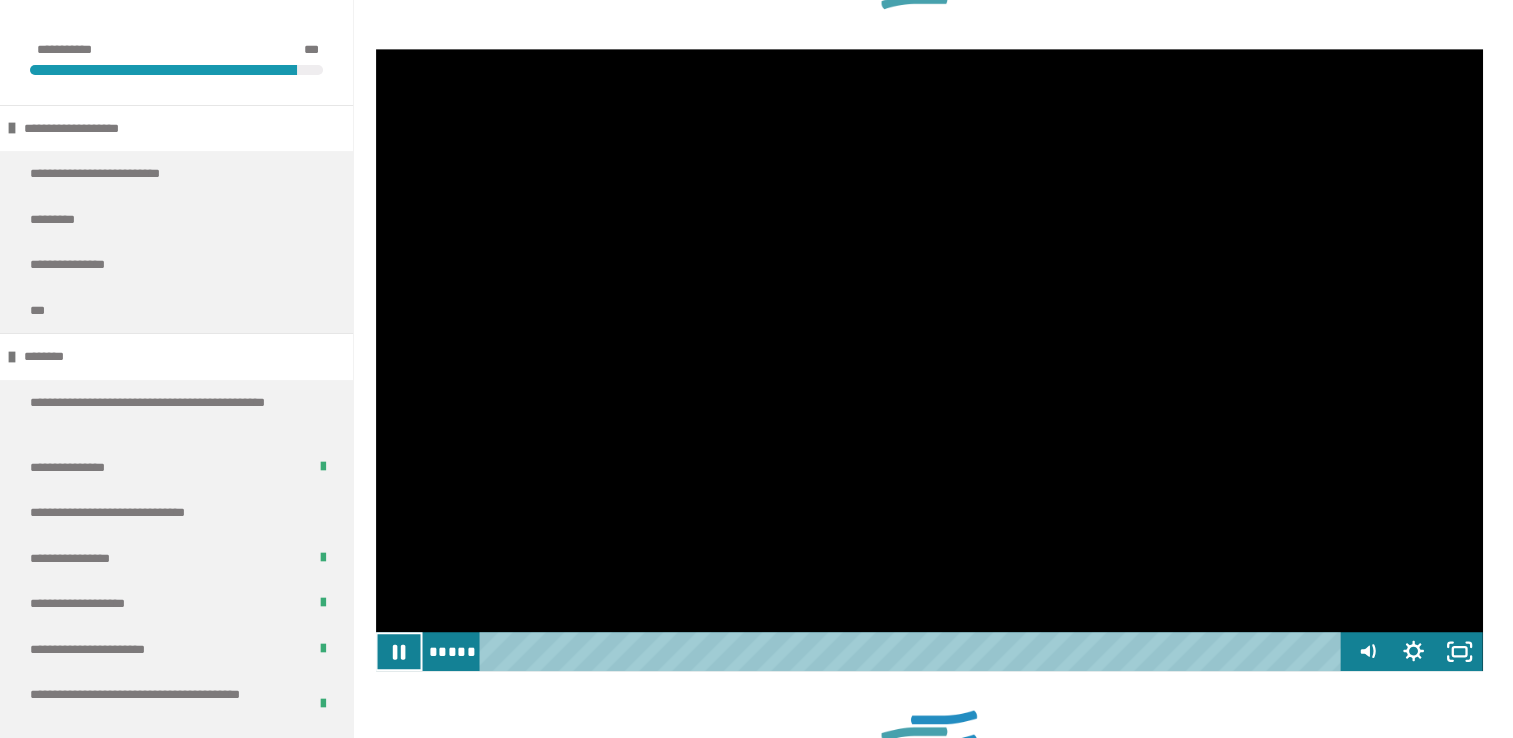 click at bounding box center [399, 651] 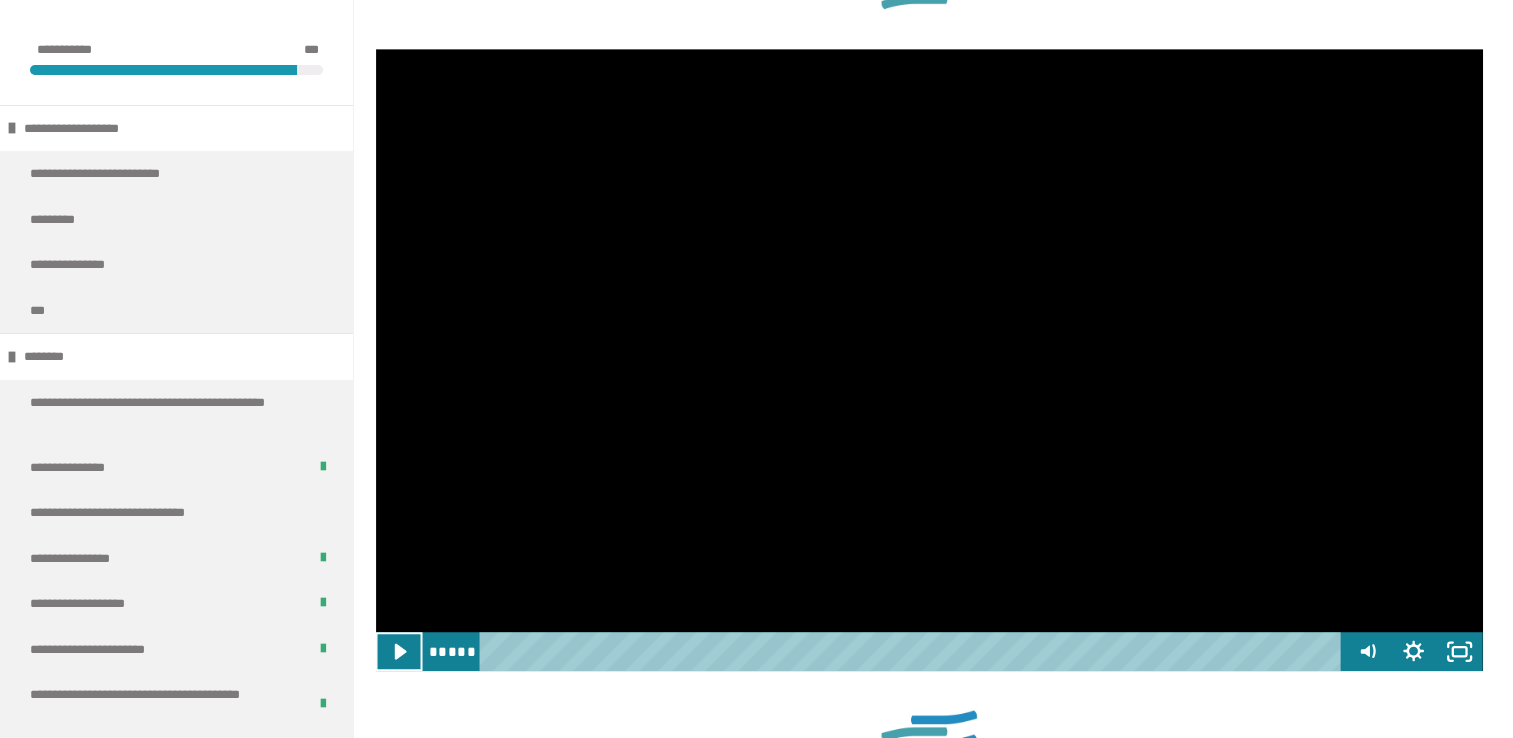 click at bounding box center [399, 651] 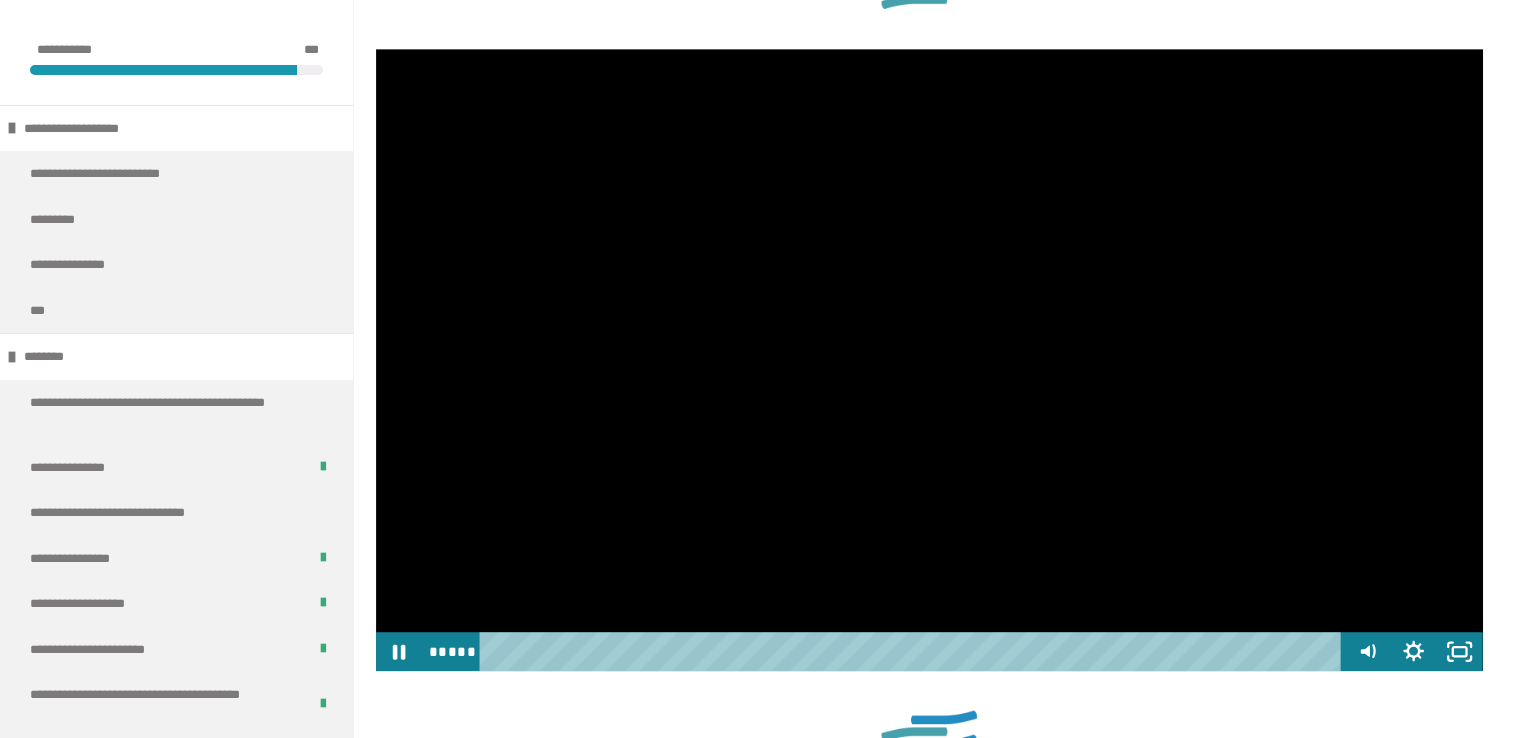 click at bounding box center (929, 360) 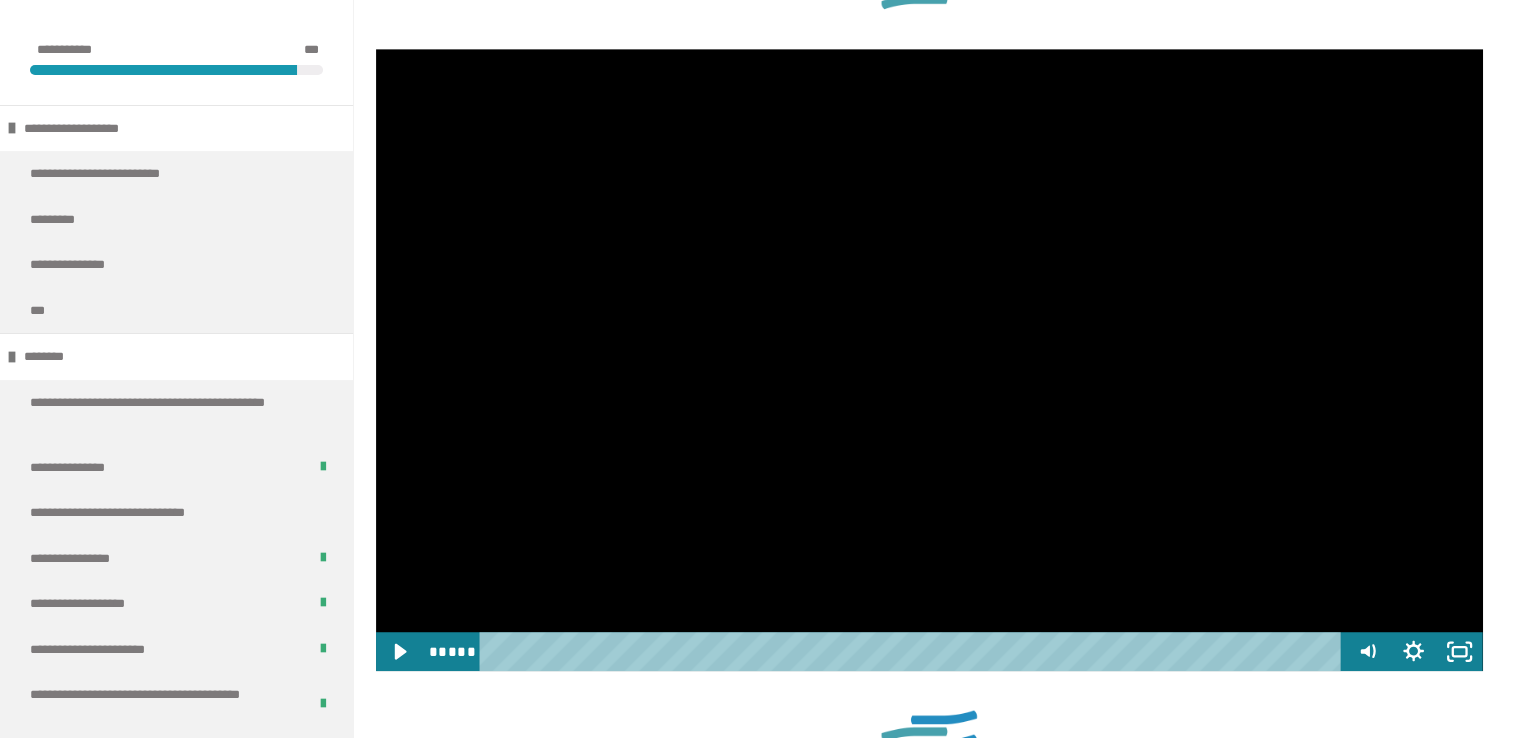 type 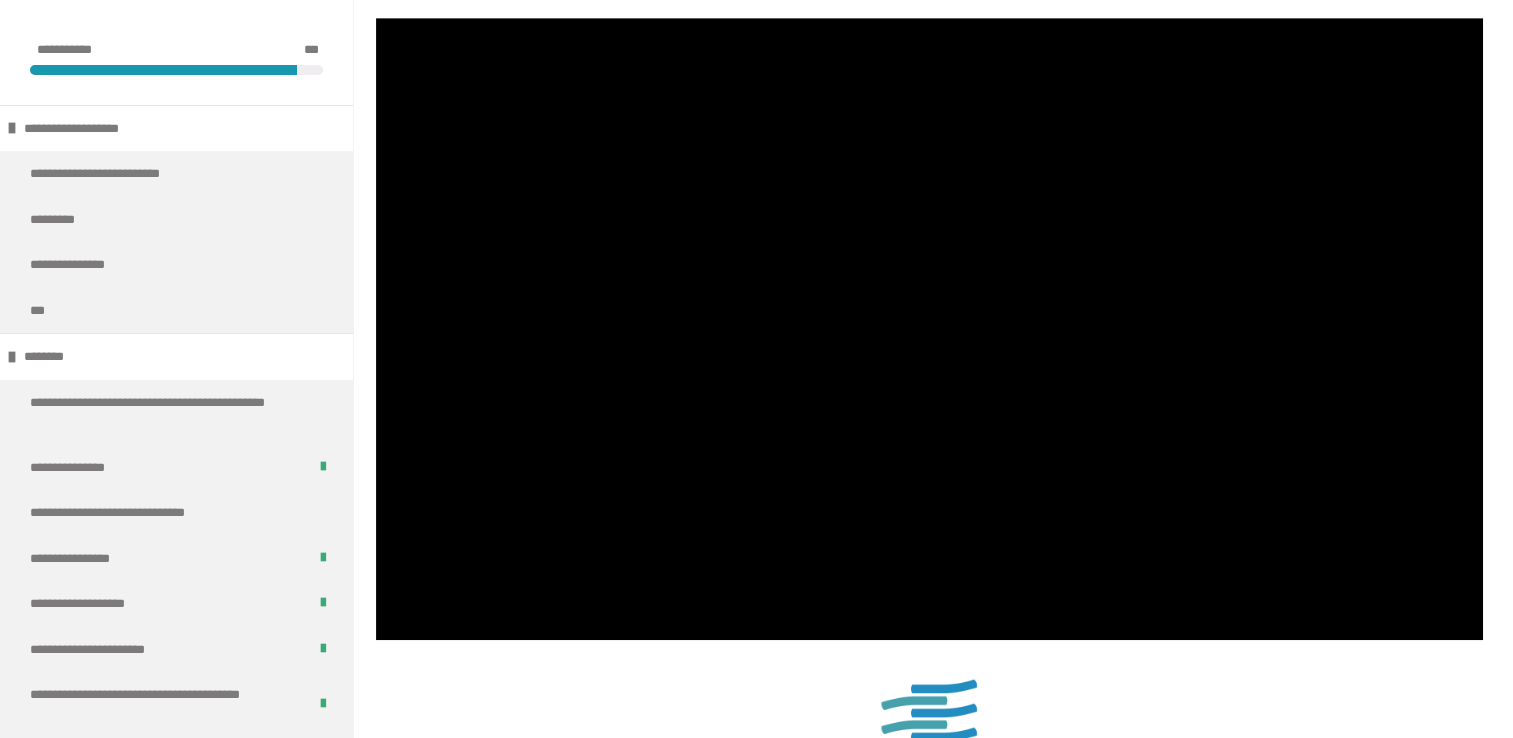 scroll, scrollTop: 1220, scrollLeft: 0, axis: vertical 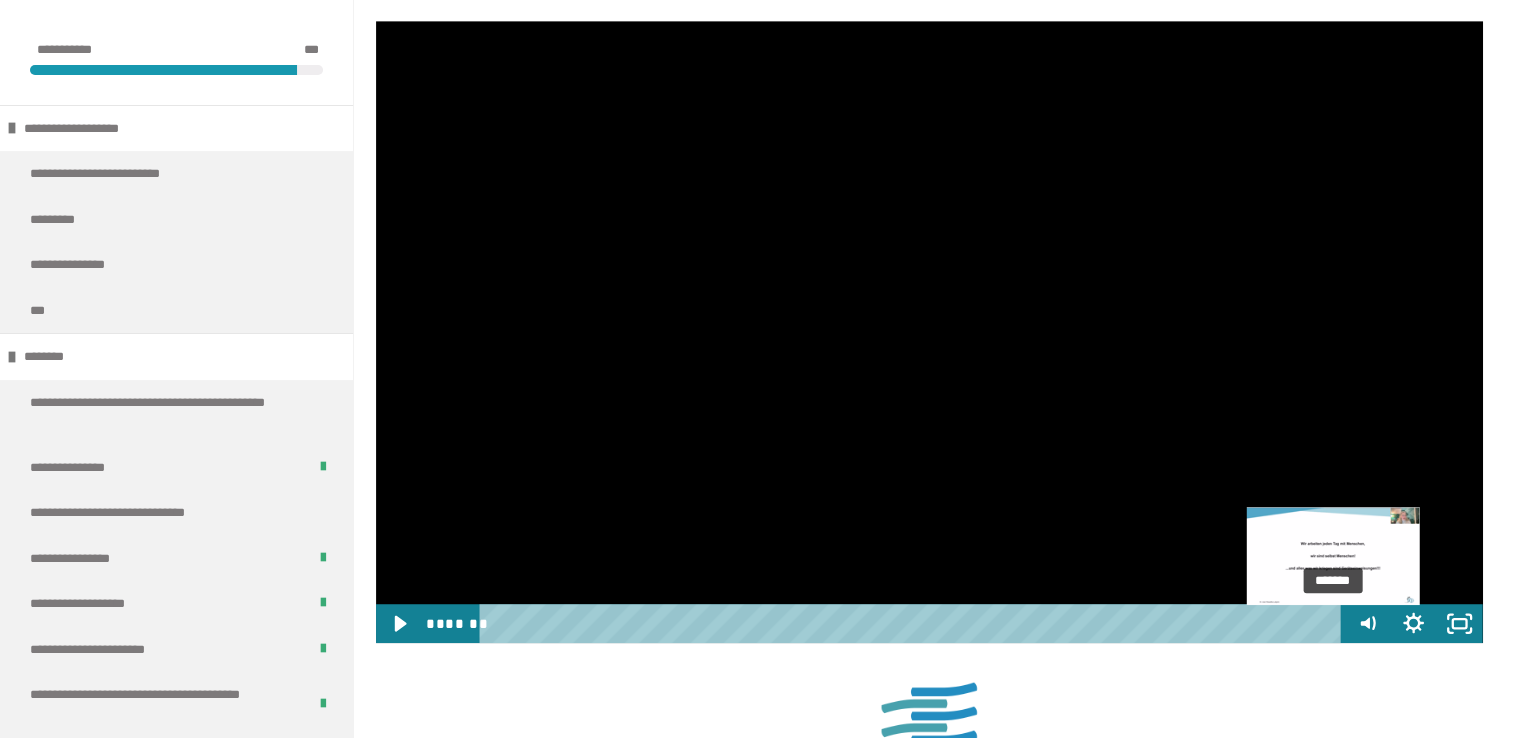 click at bounding box center [929, 332] 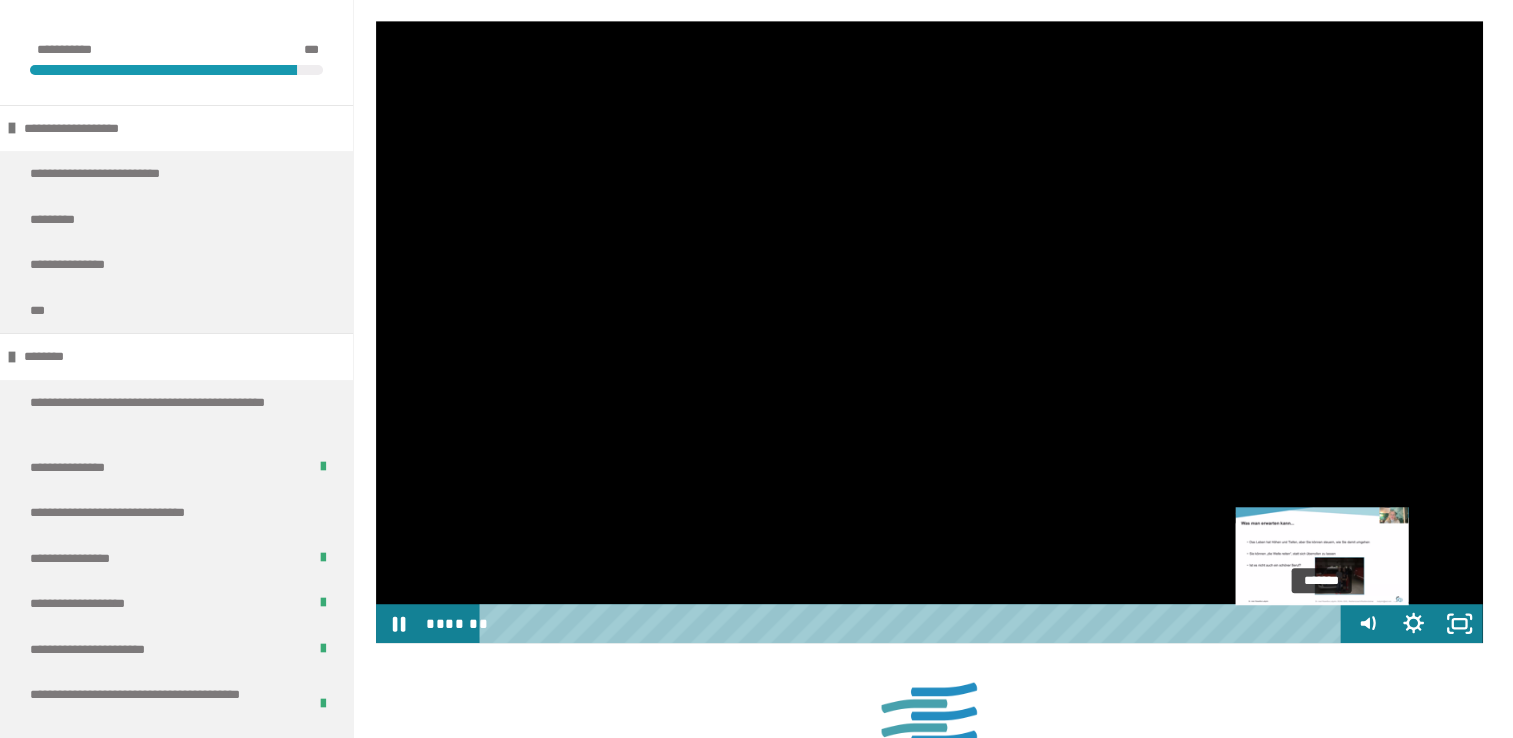 click on "*******" at bounding box center (913, 623) 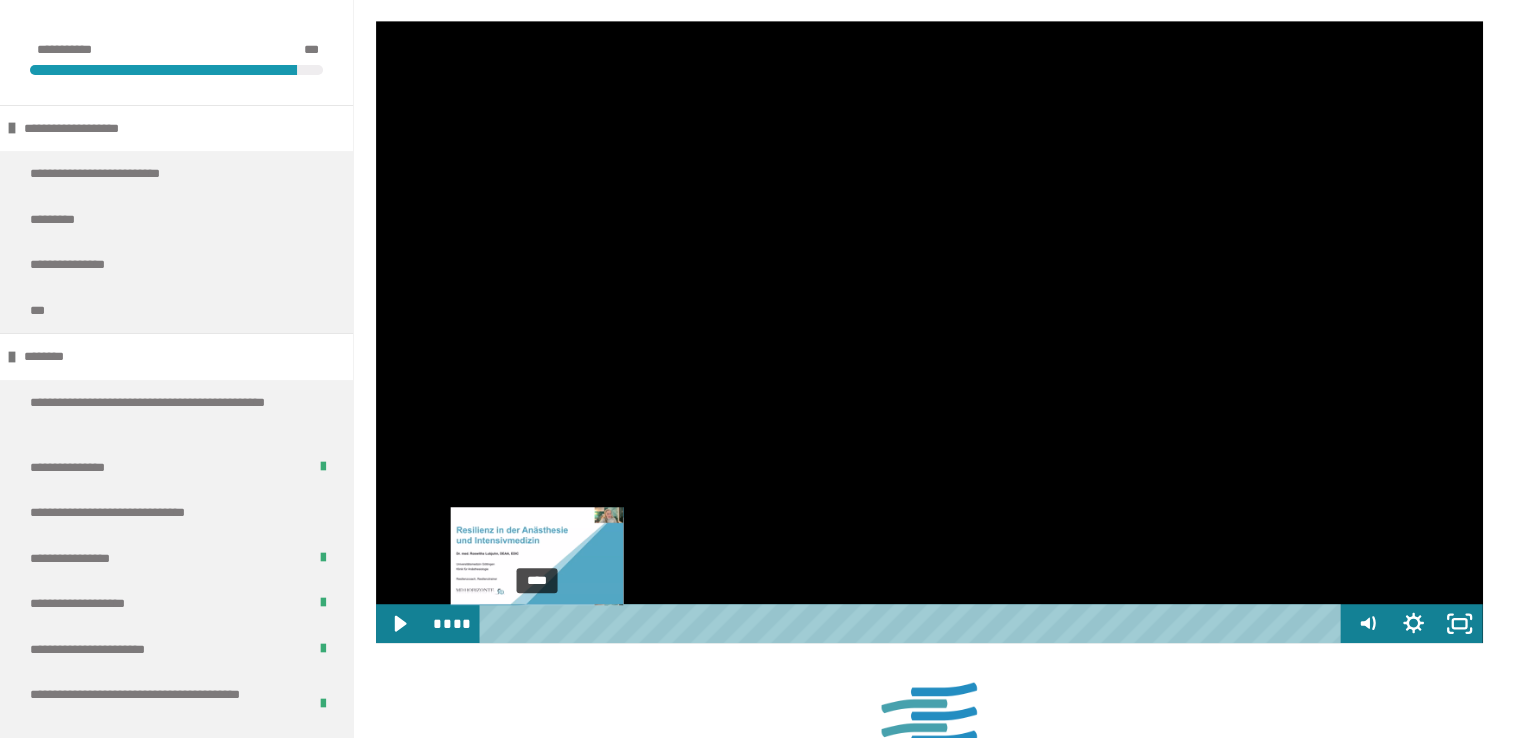 click on "****" at bounding box center (913, 623) 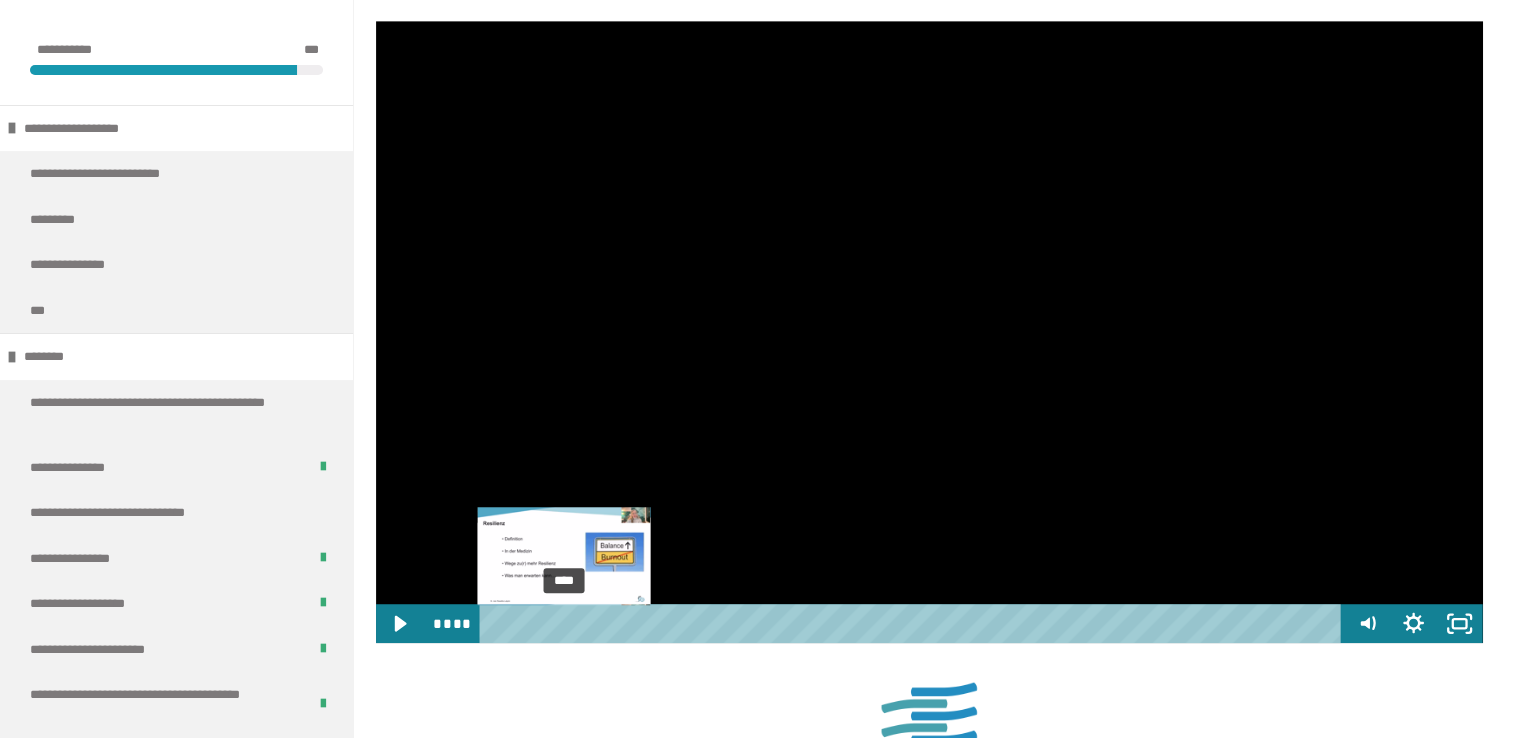 click on "****" at bounding box center [913, 623] 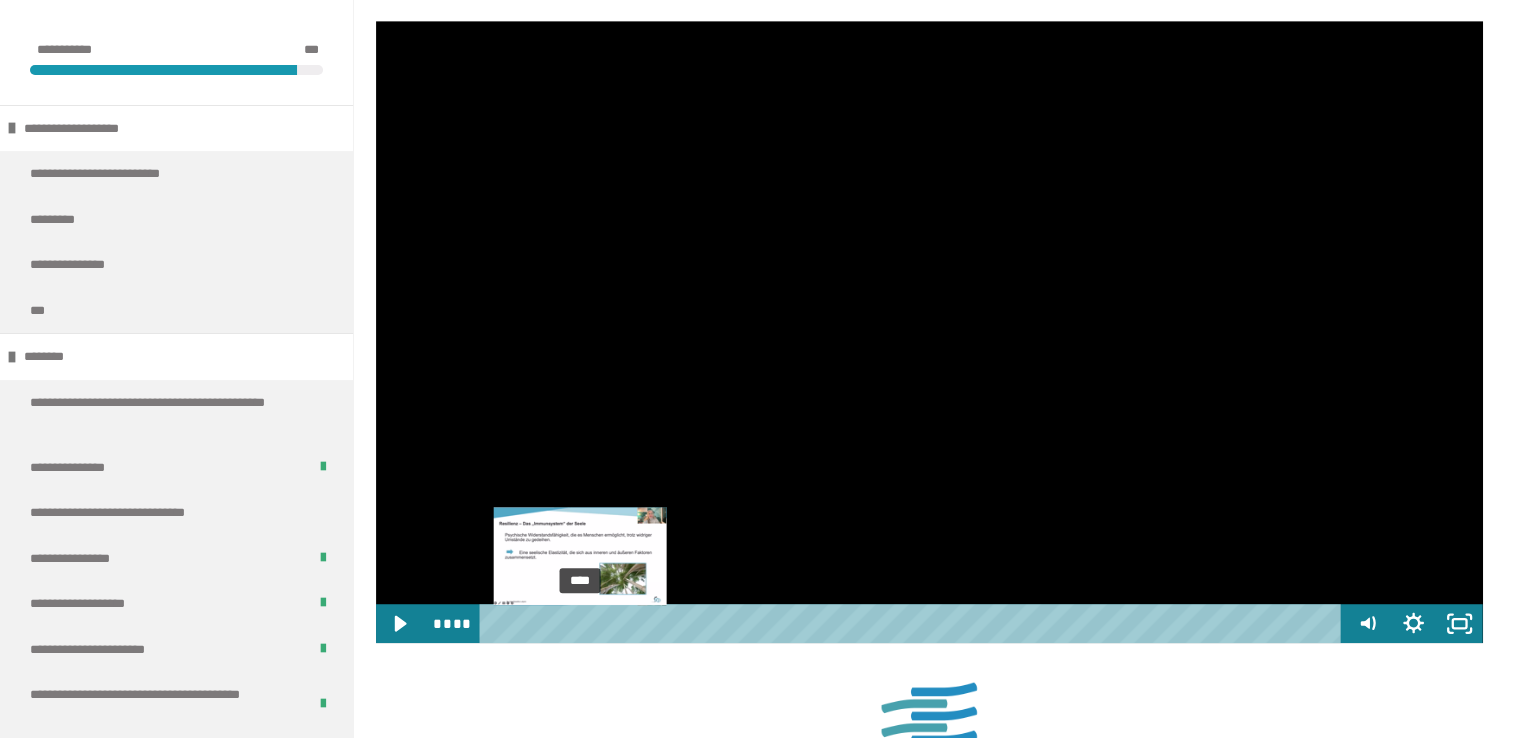 click on "****" at bounding box center [913, 623] 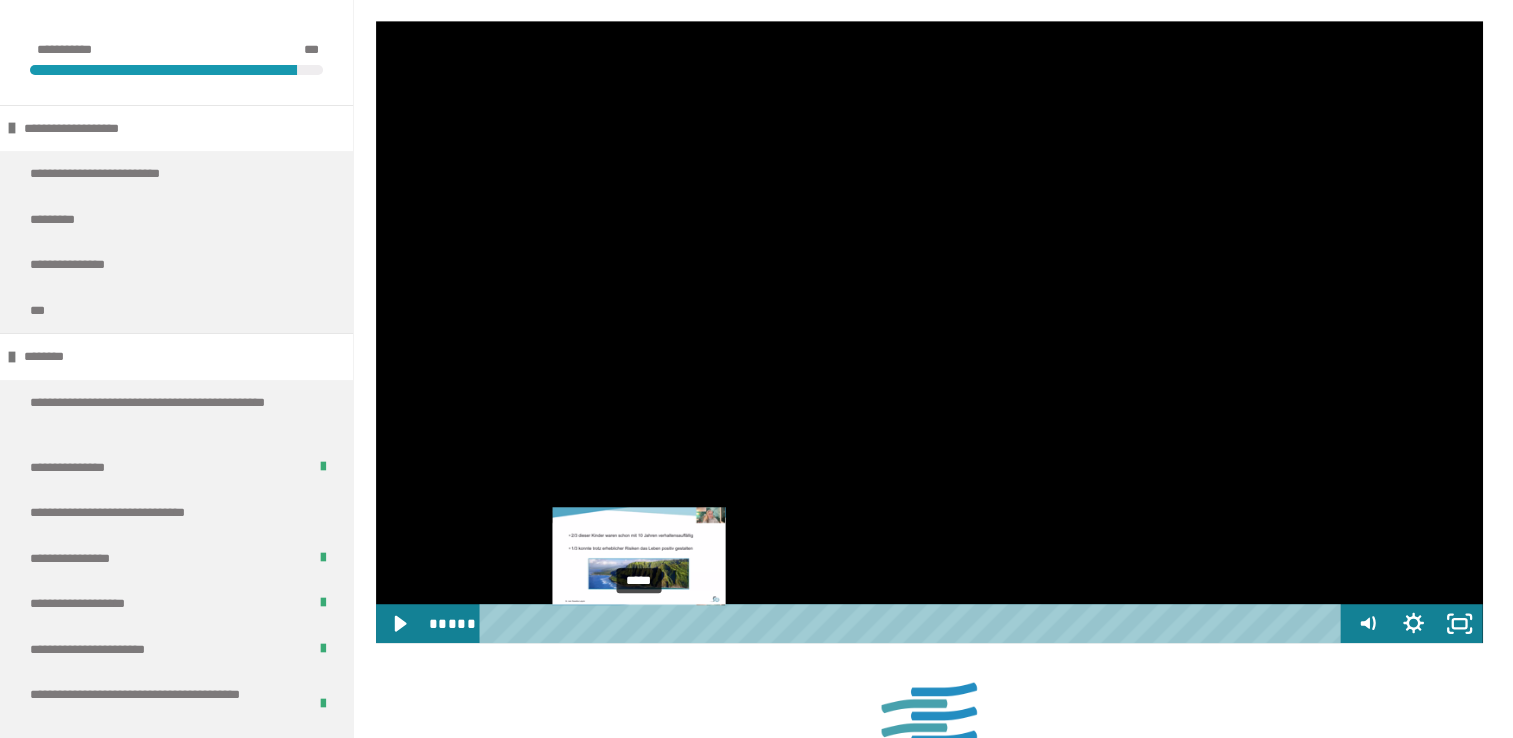 click on "*****" at bounding box center (913, 623) 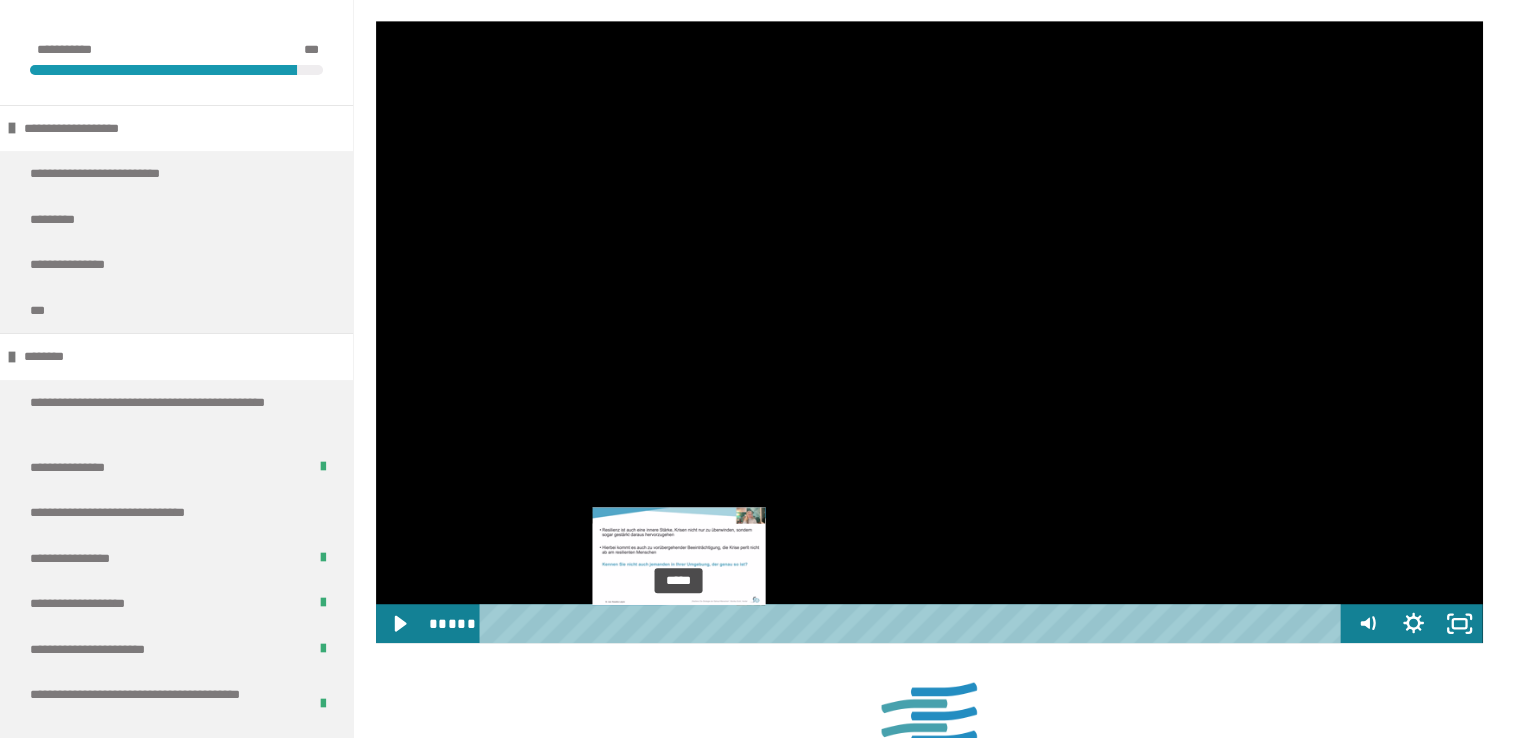 click on "*****" at bounding box center [913, 623] 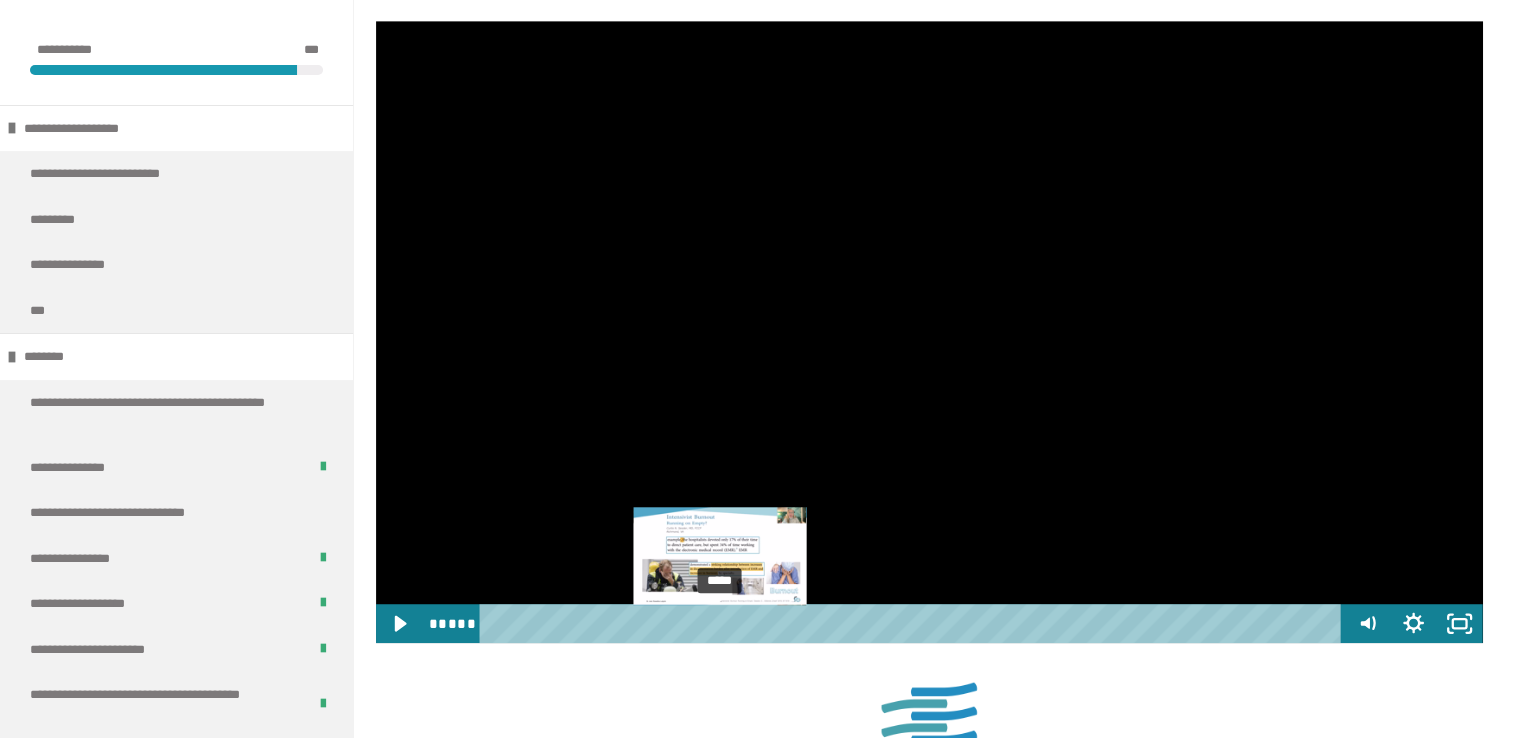 click on "*****" at bounding box center [913, 623] 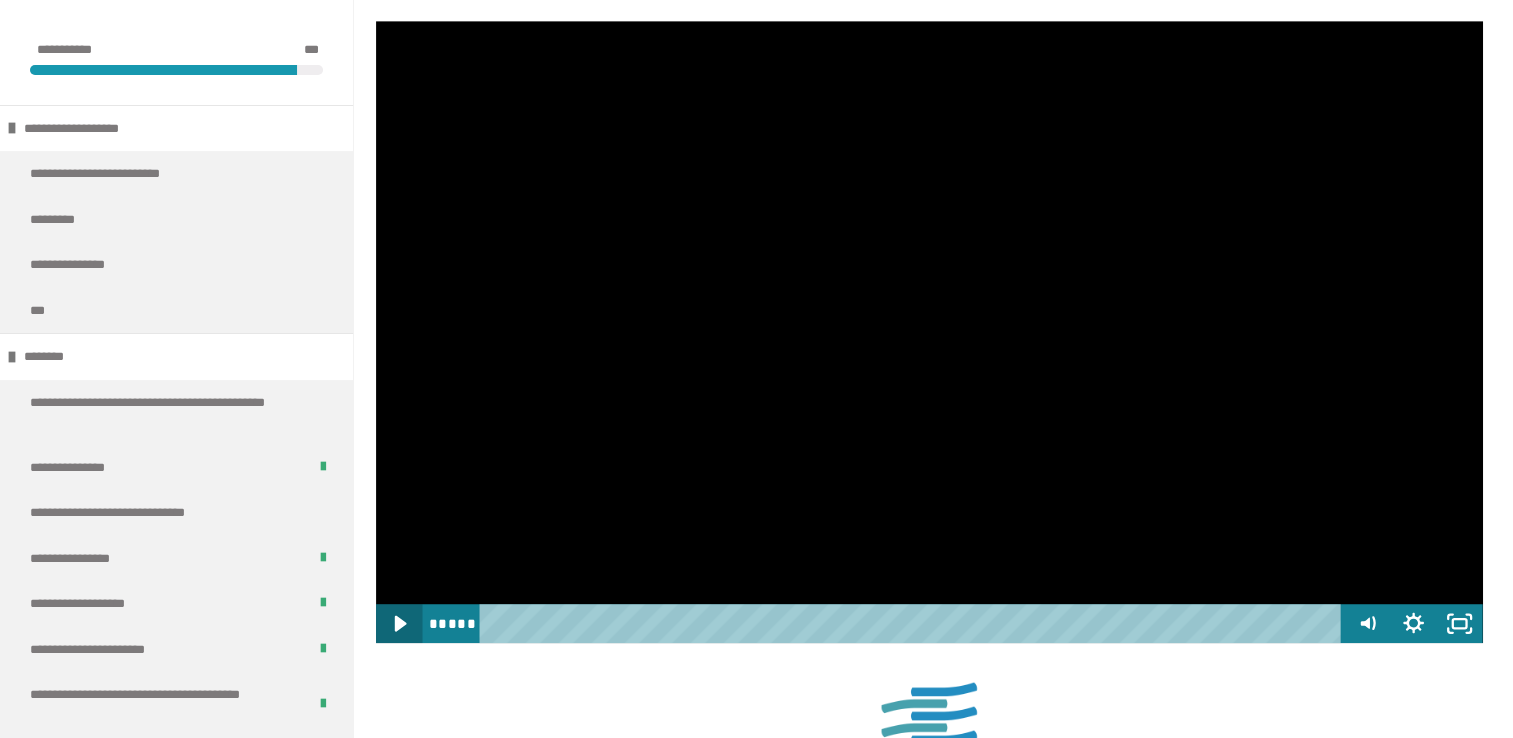 click 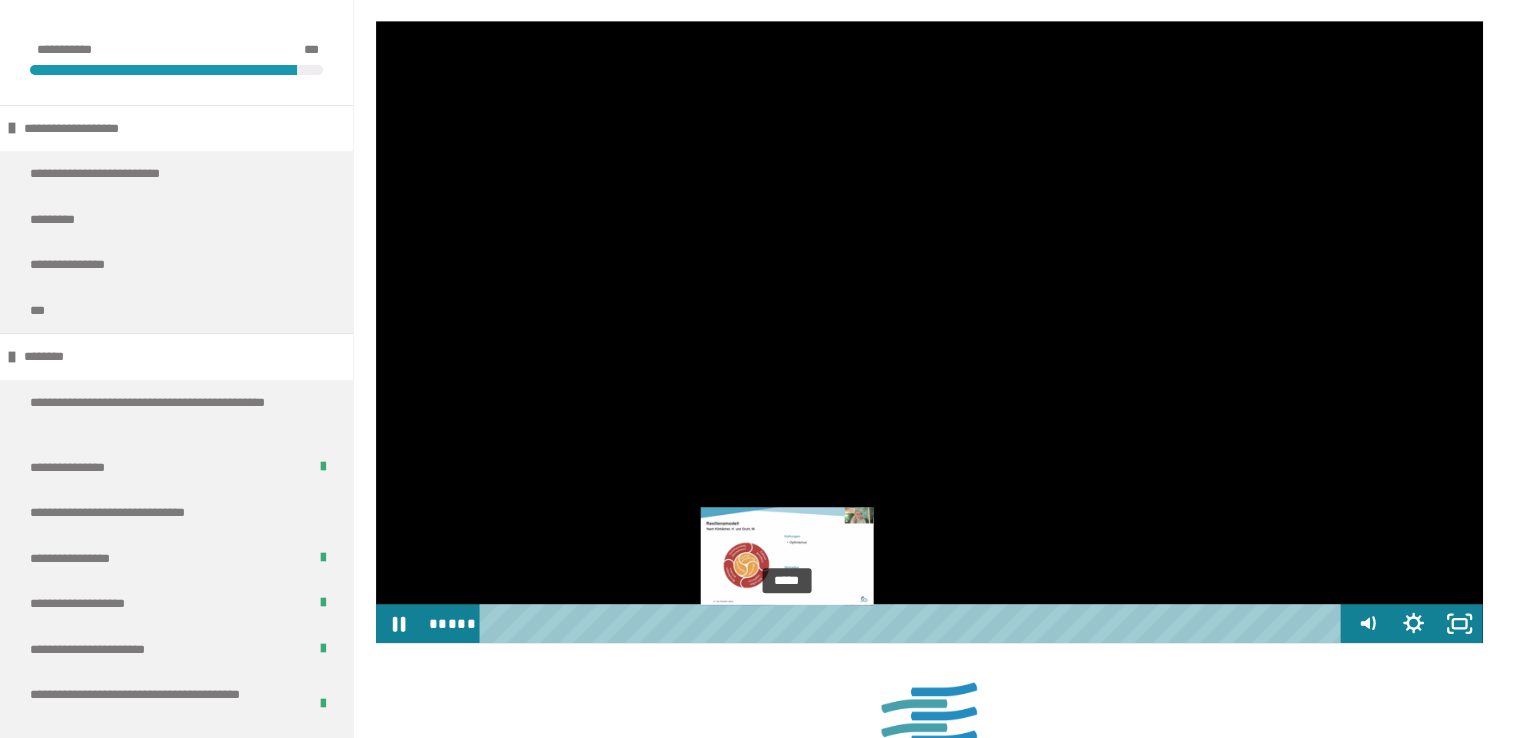 click on "*****" at bounding box center [913, 623] 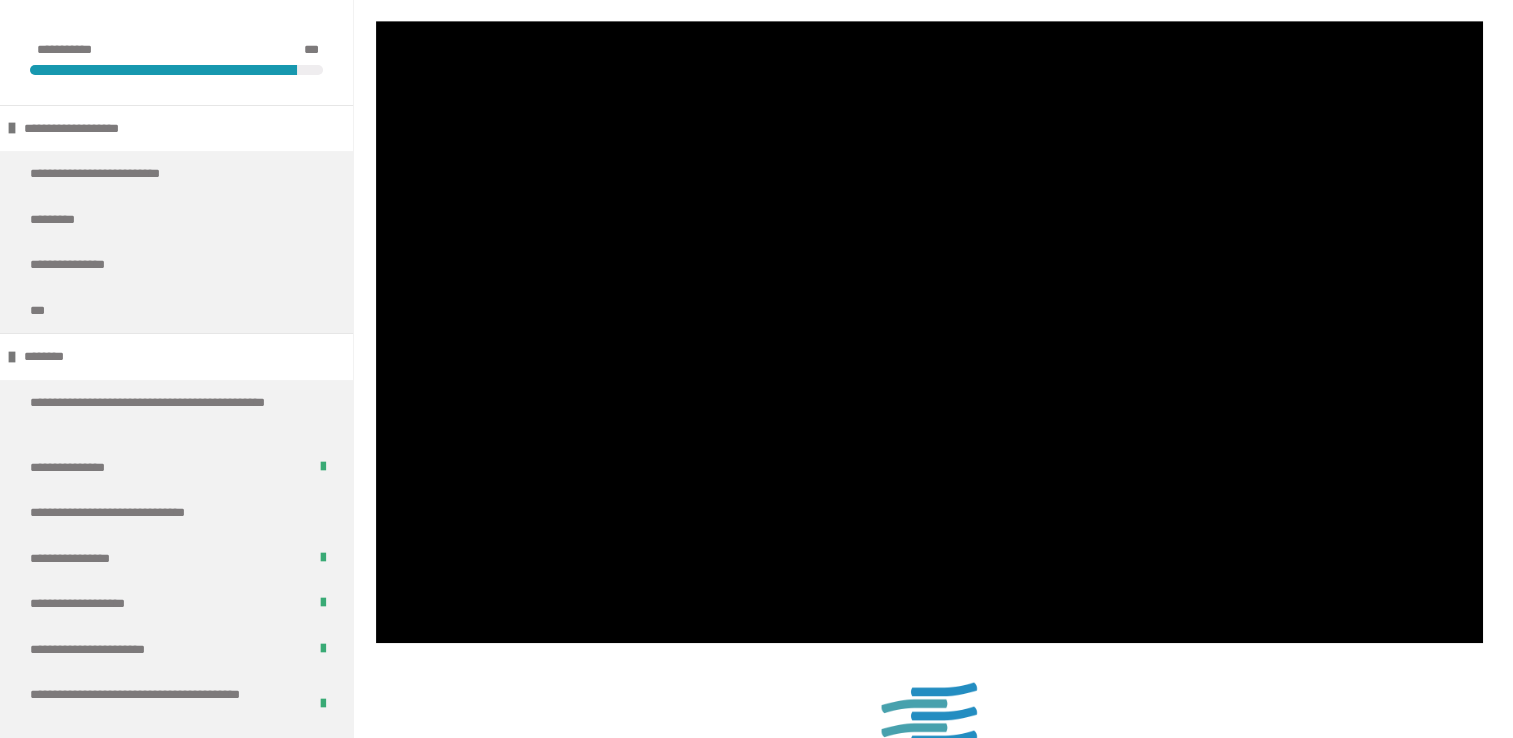 scroll, scrollTop: 1857, scrollLeft: 0, axis: vertical 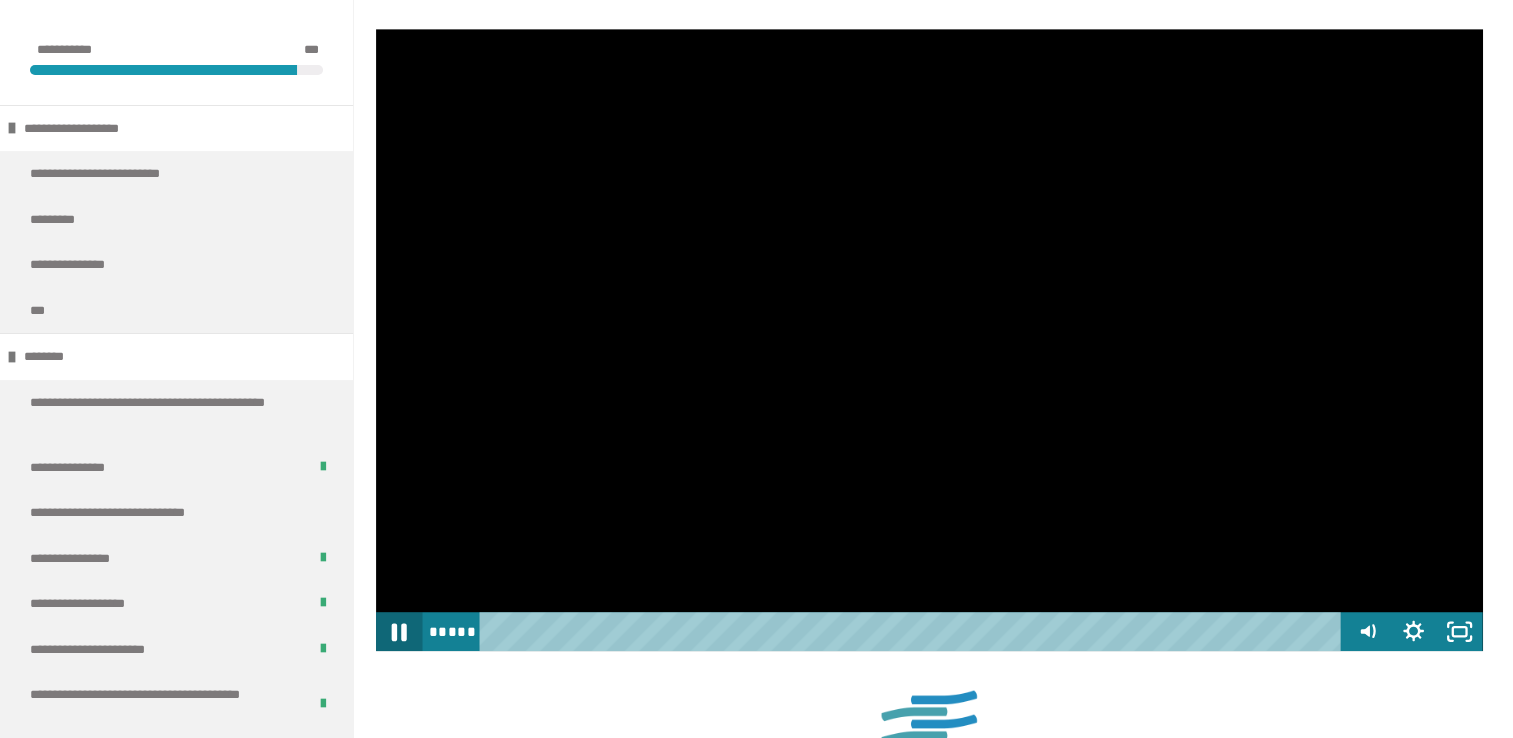 click 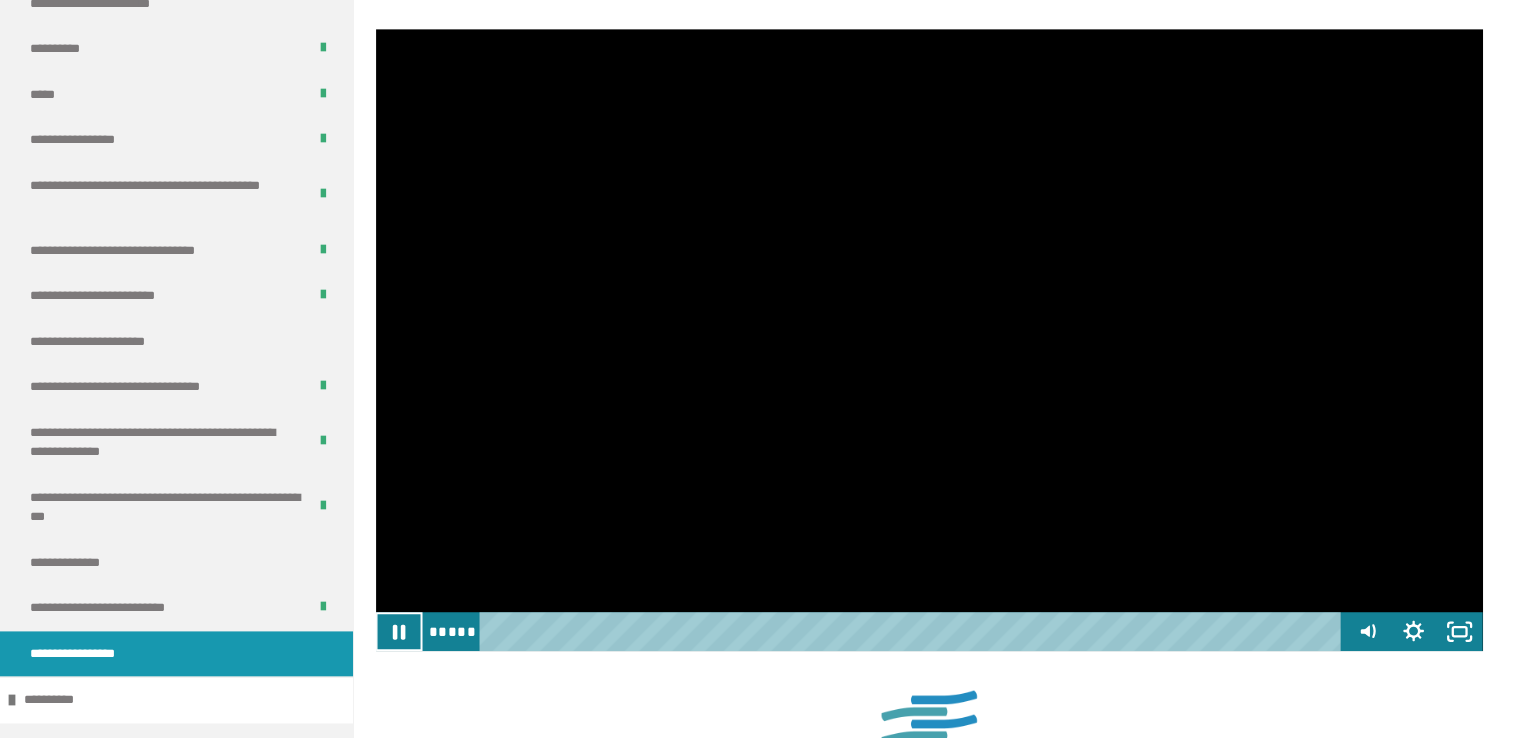 scroll, scrollTop: 2516, scrollLeft: 0, axis: vertical 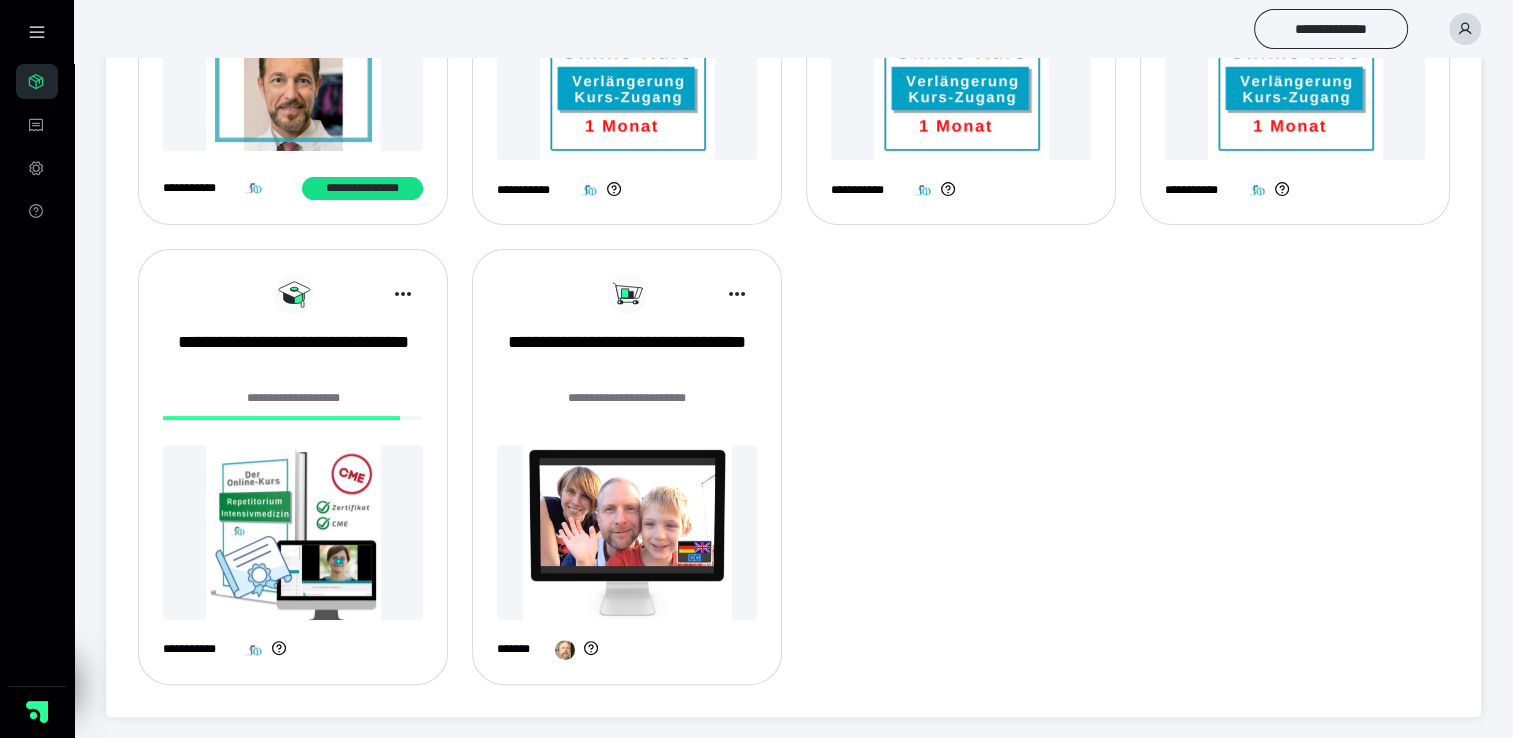 click at bounding box center (293, 532) 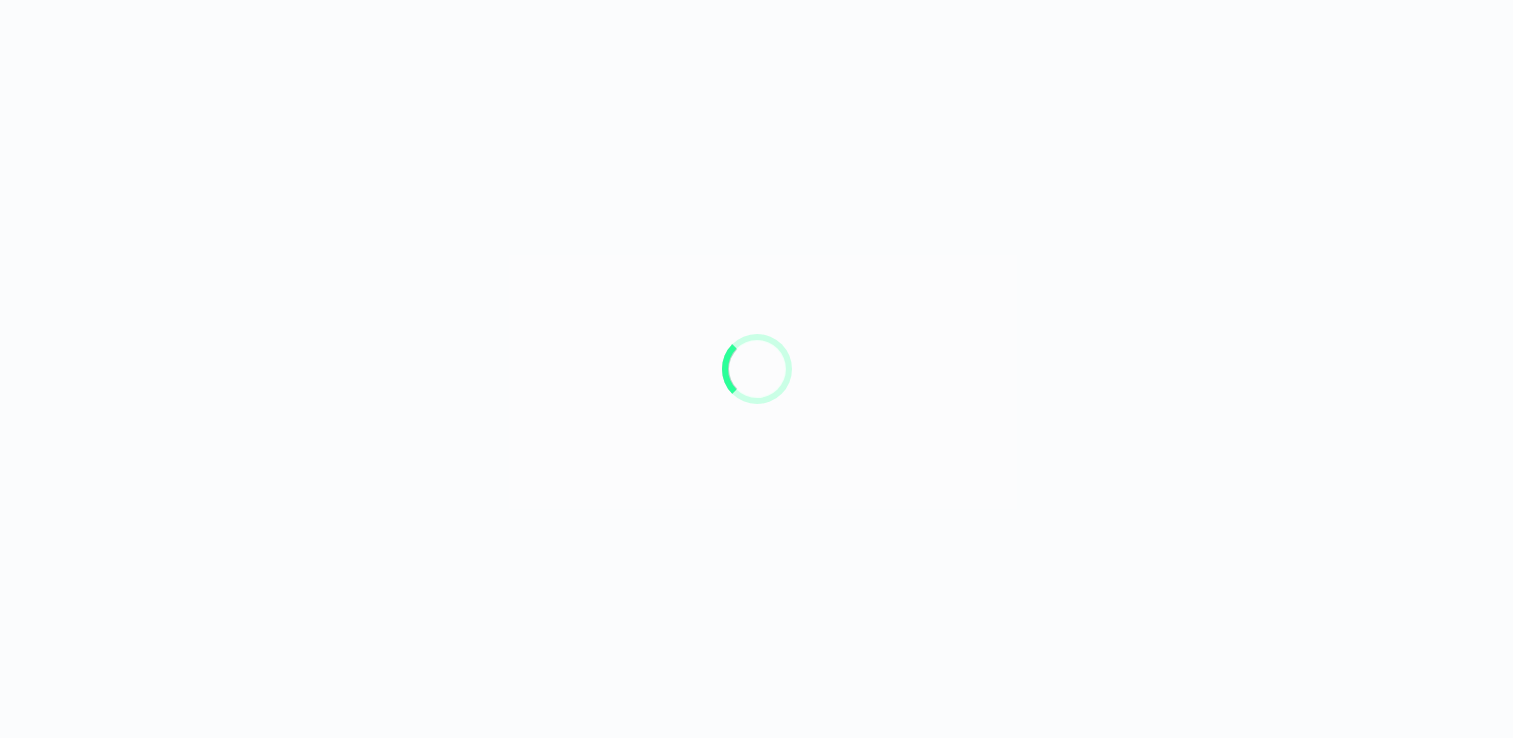 scroll, scrollTop: 0, scrollLeft: 0, axis: both 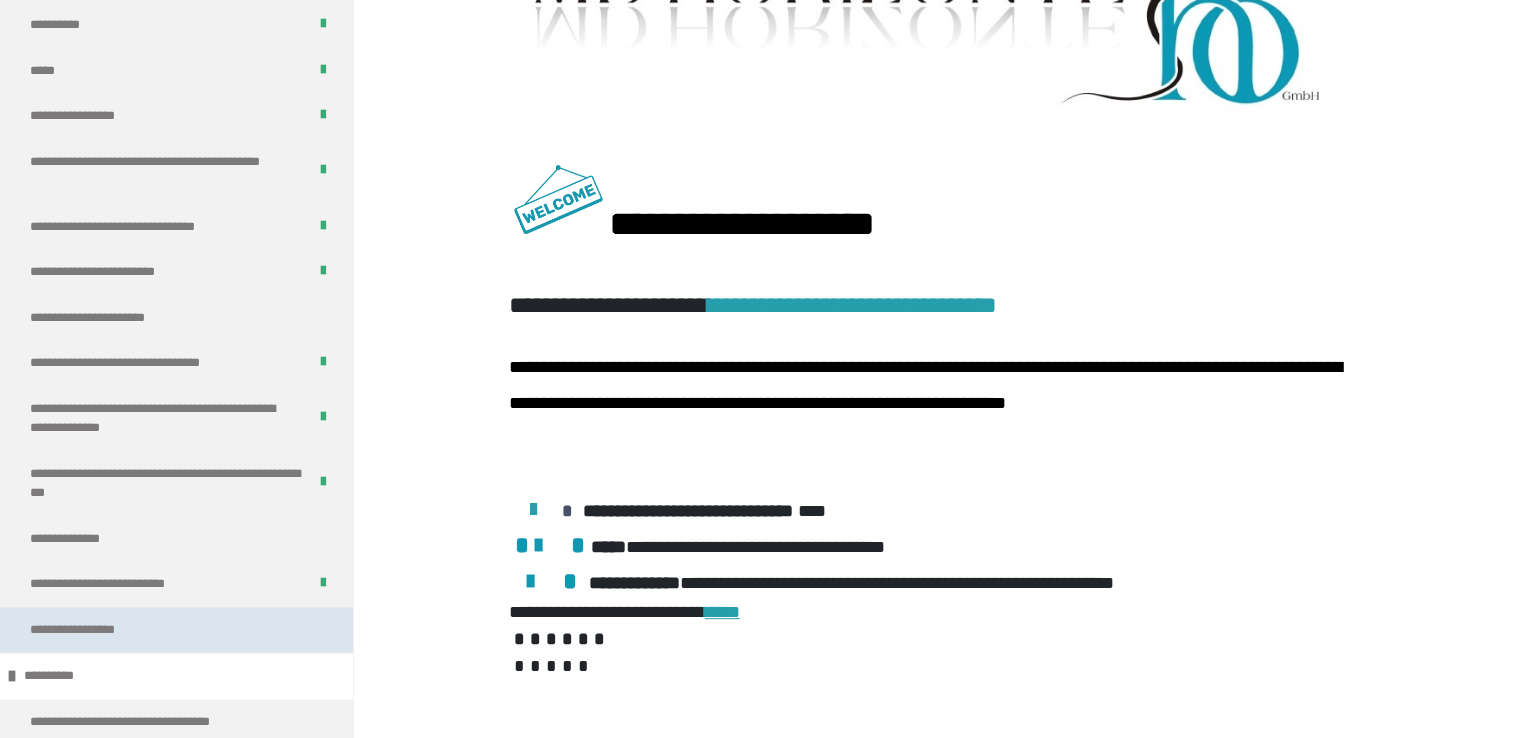 click on "**********" at bounding box center [89, 630] 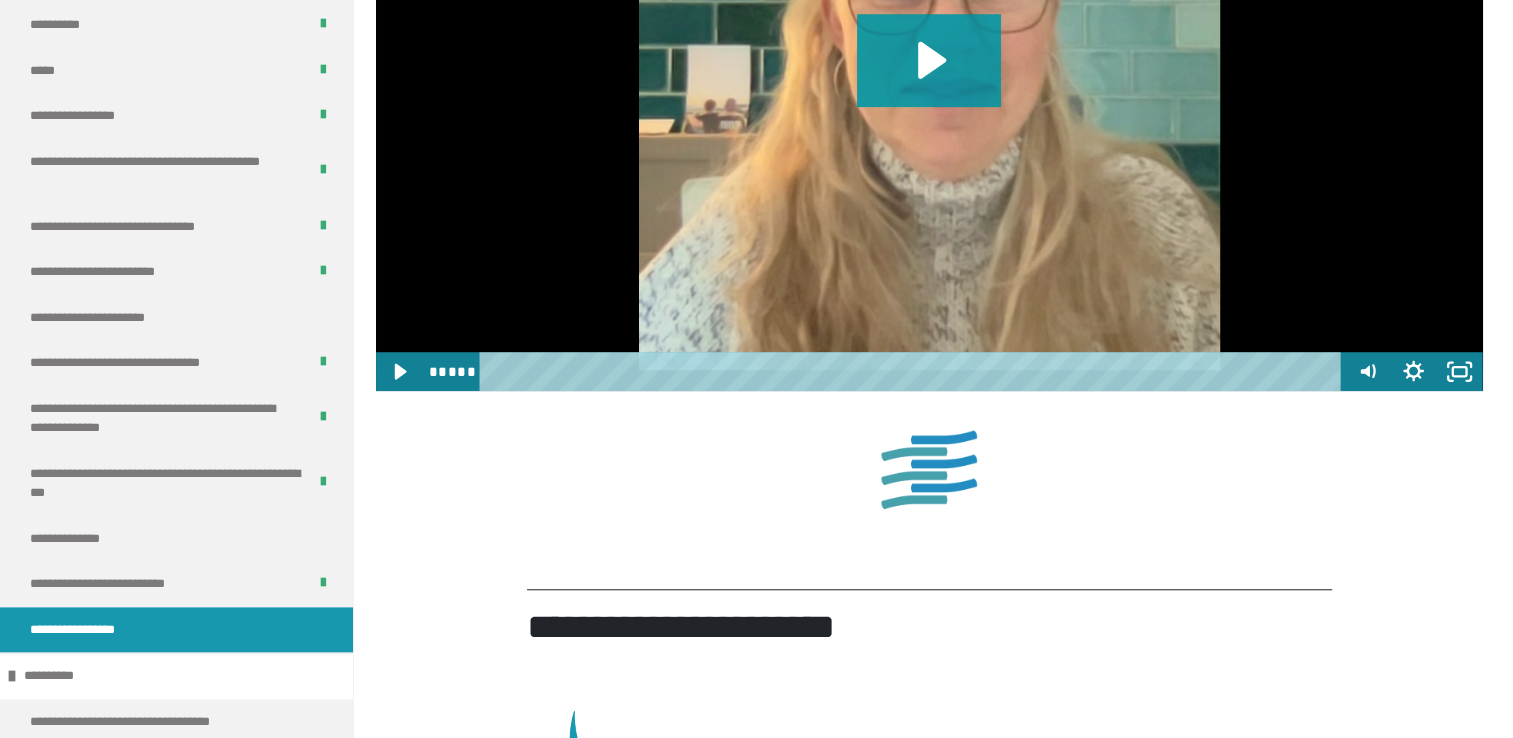 scroll, scrollTop: 1478, scrollLeft: 0, axis: vertical 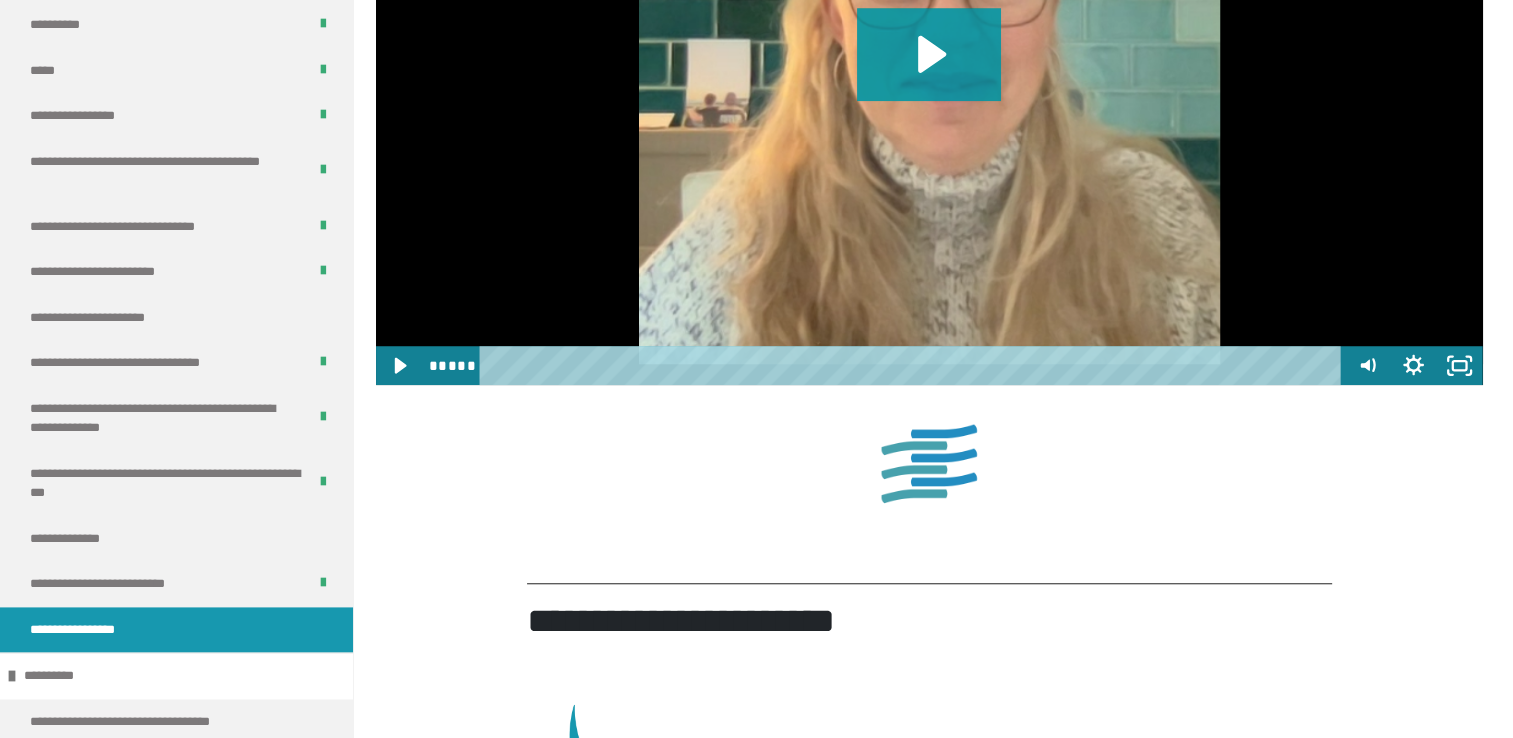 click 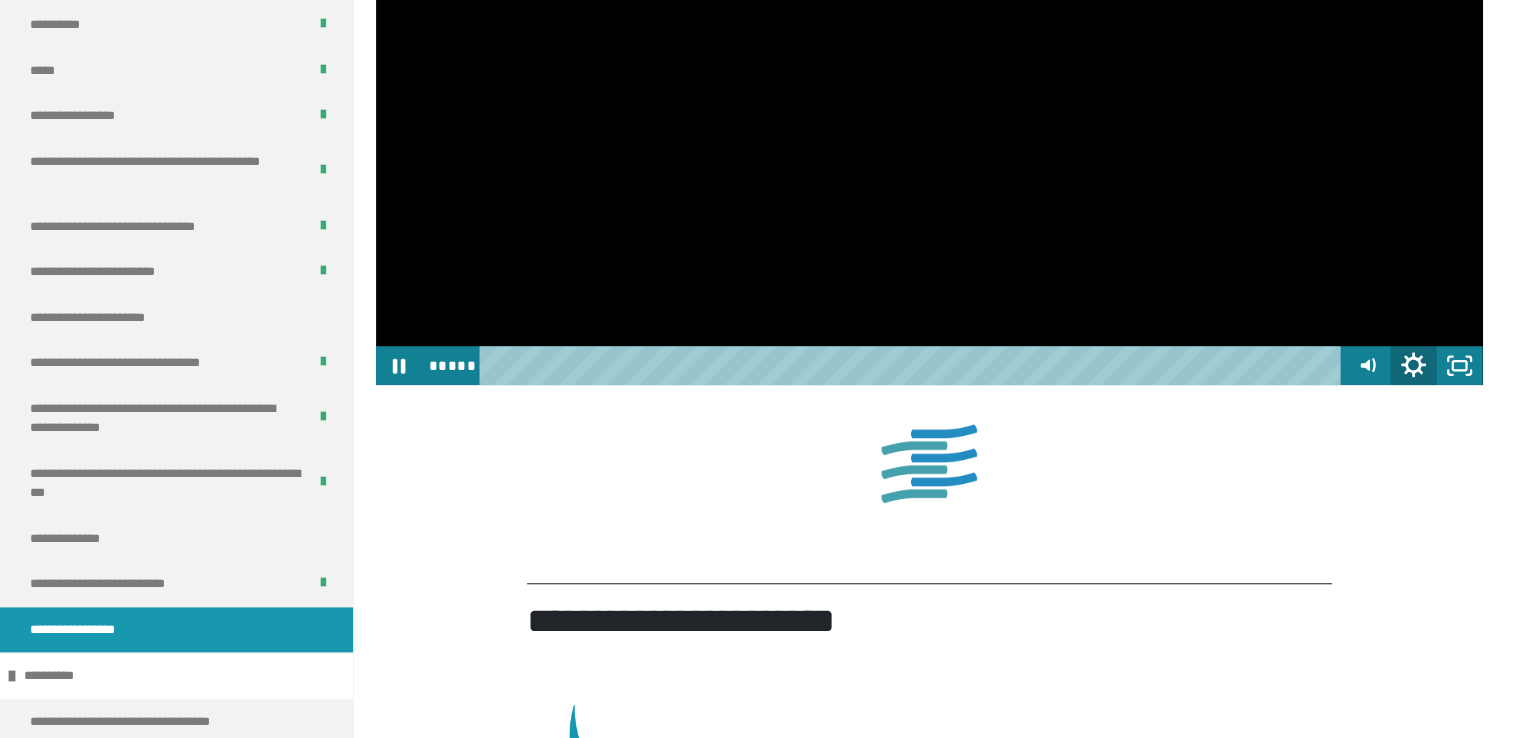 click 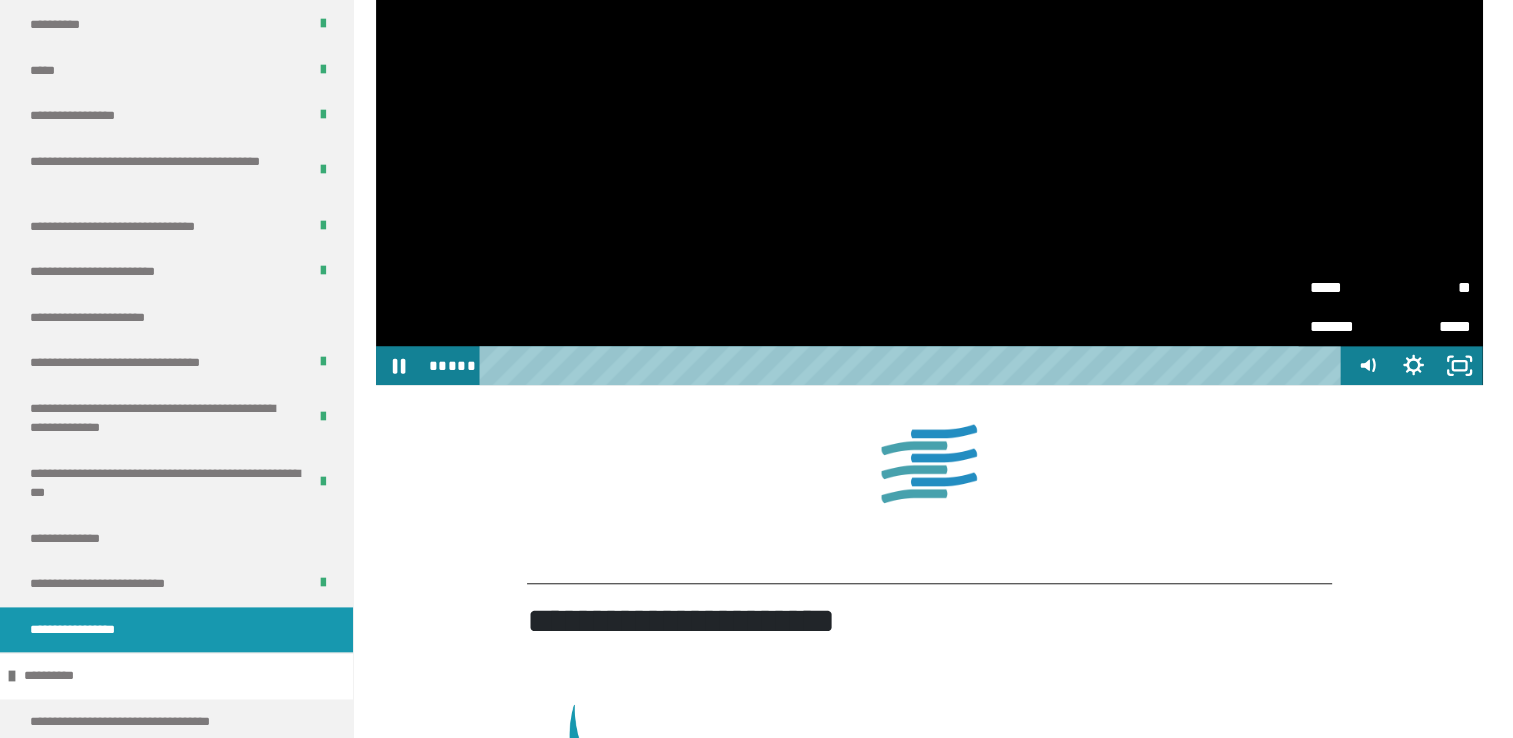 click on "**" at bounding box center [1431, 287] 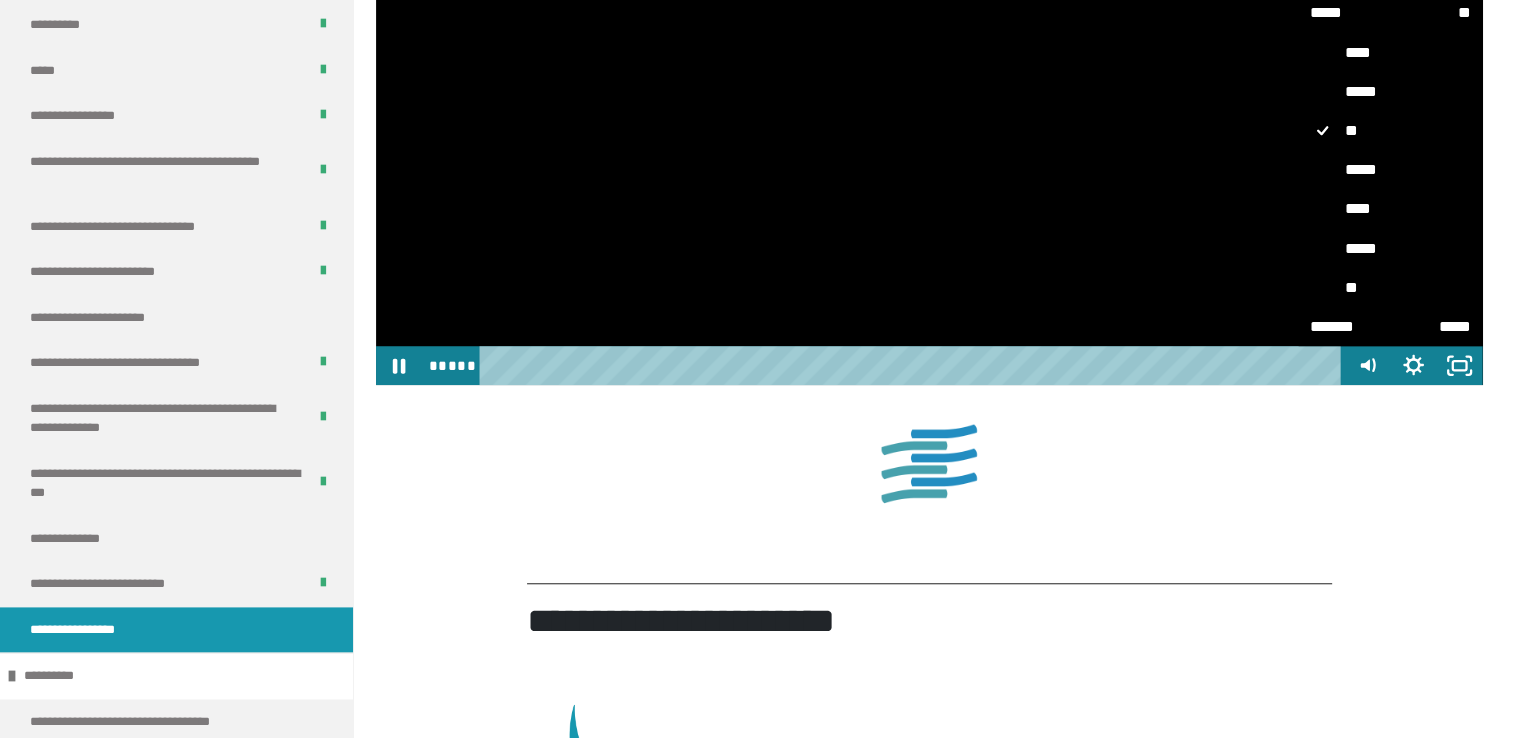 click on "*****" at bounding box center [1390, 249] 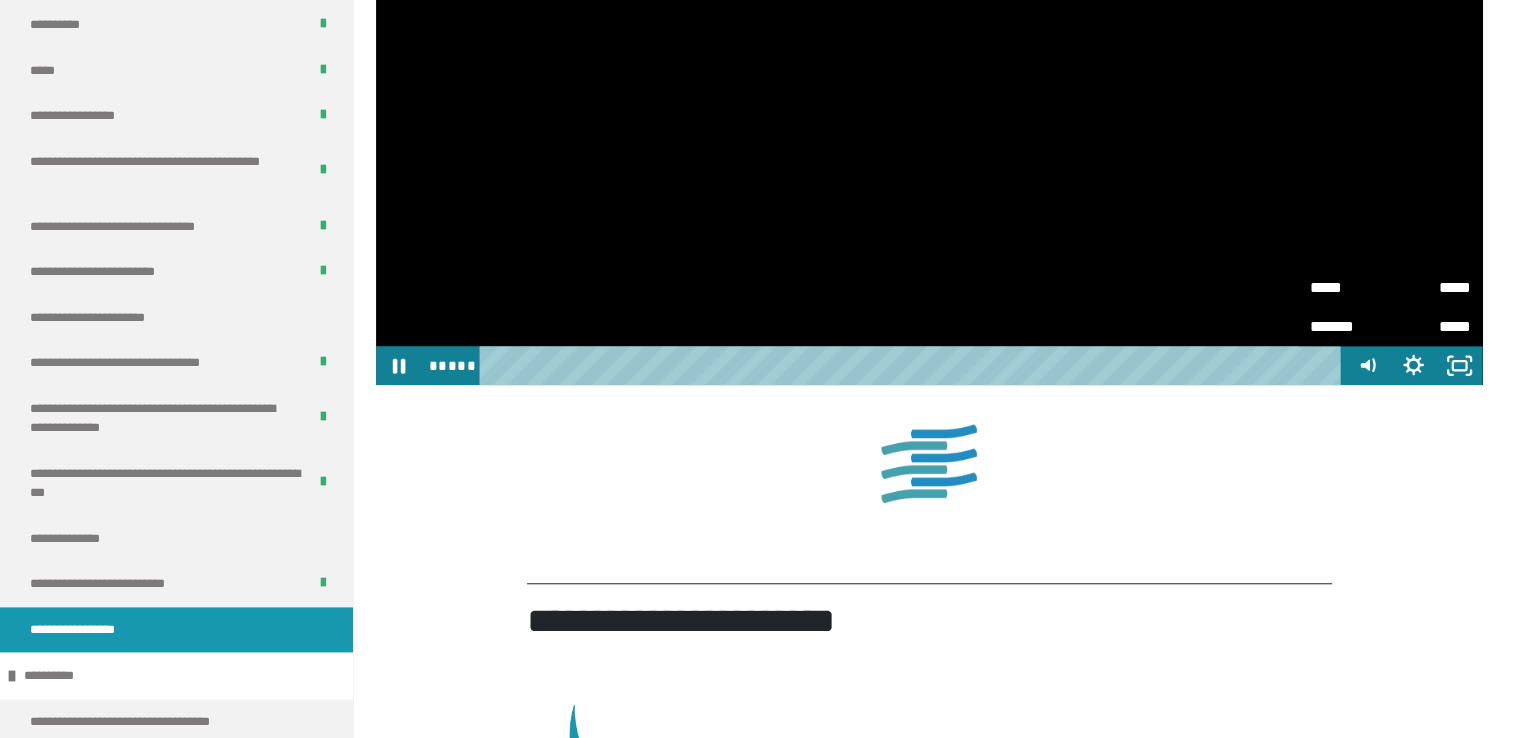 scroll, scrollTop: 1471, scrollLeft: 0, axis: vertical 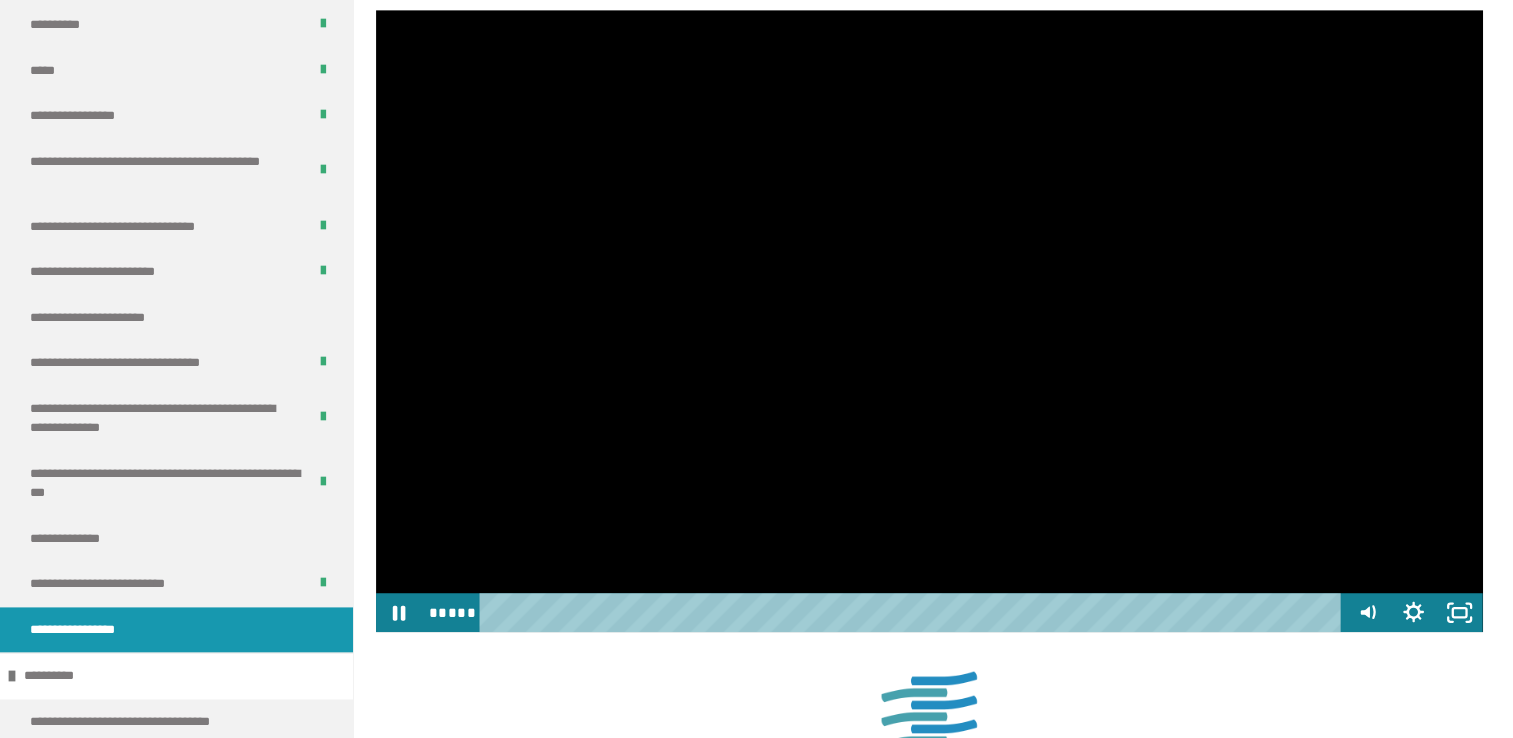 click at bounding box center (930, 711) 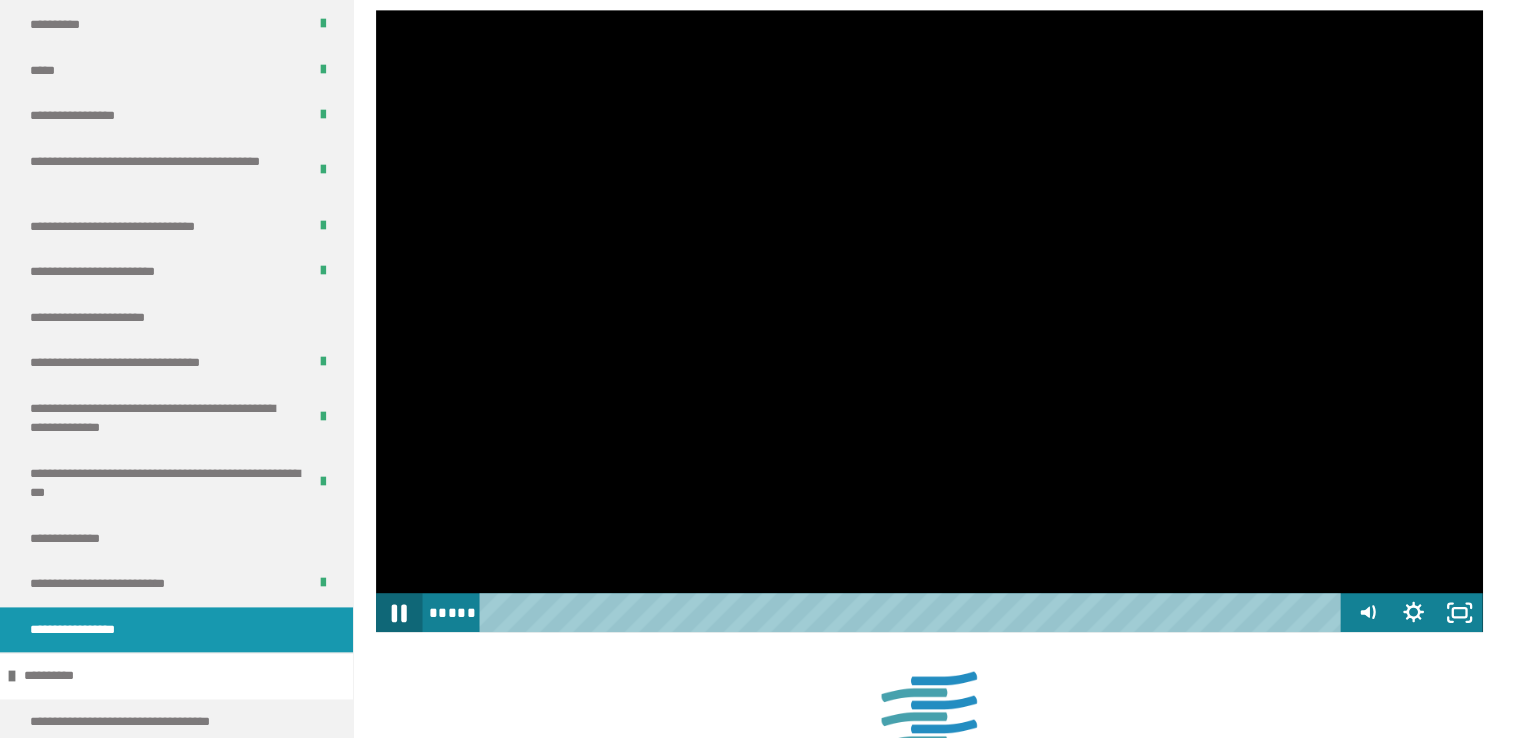 click 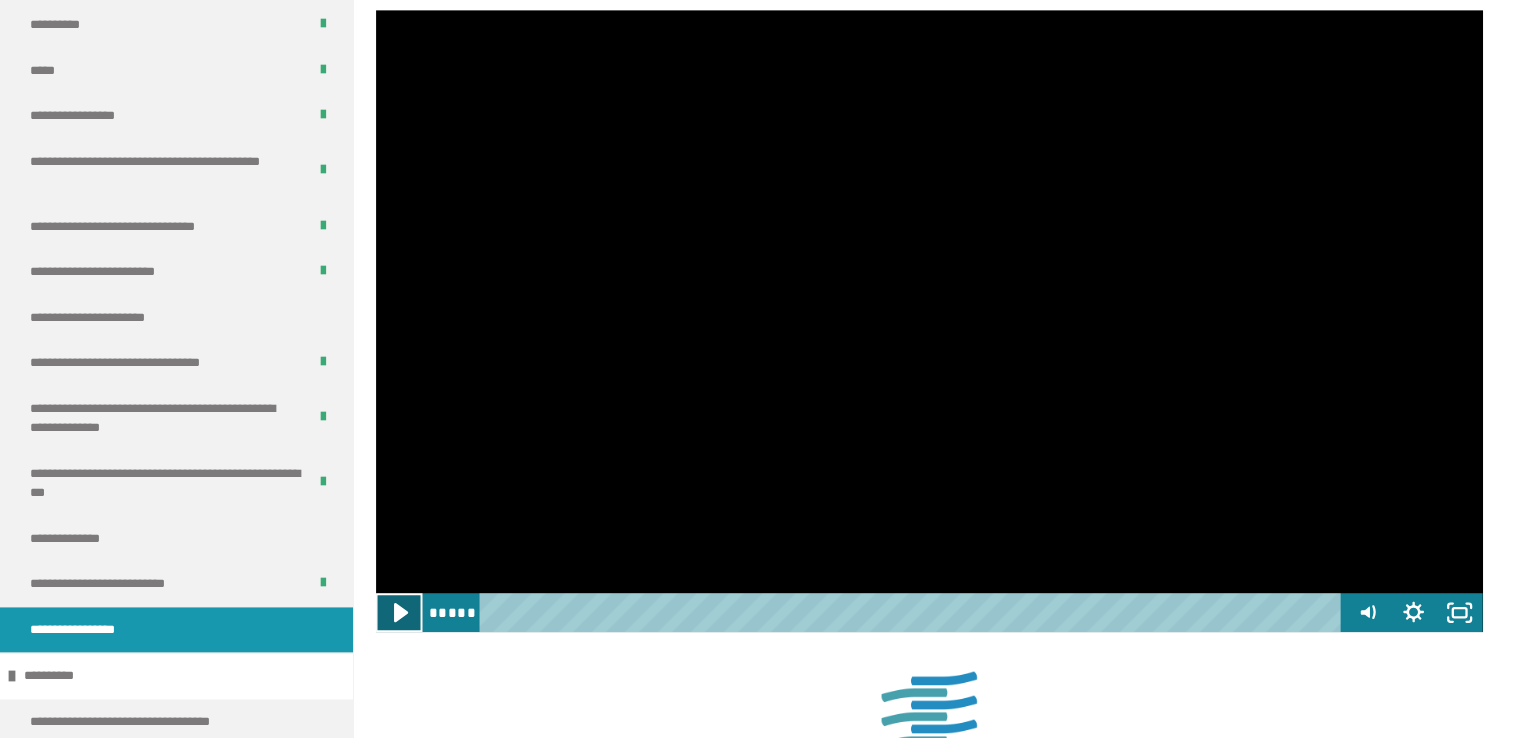 click 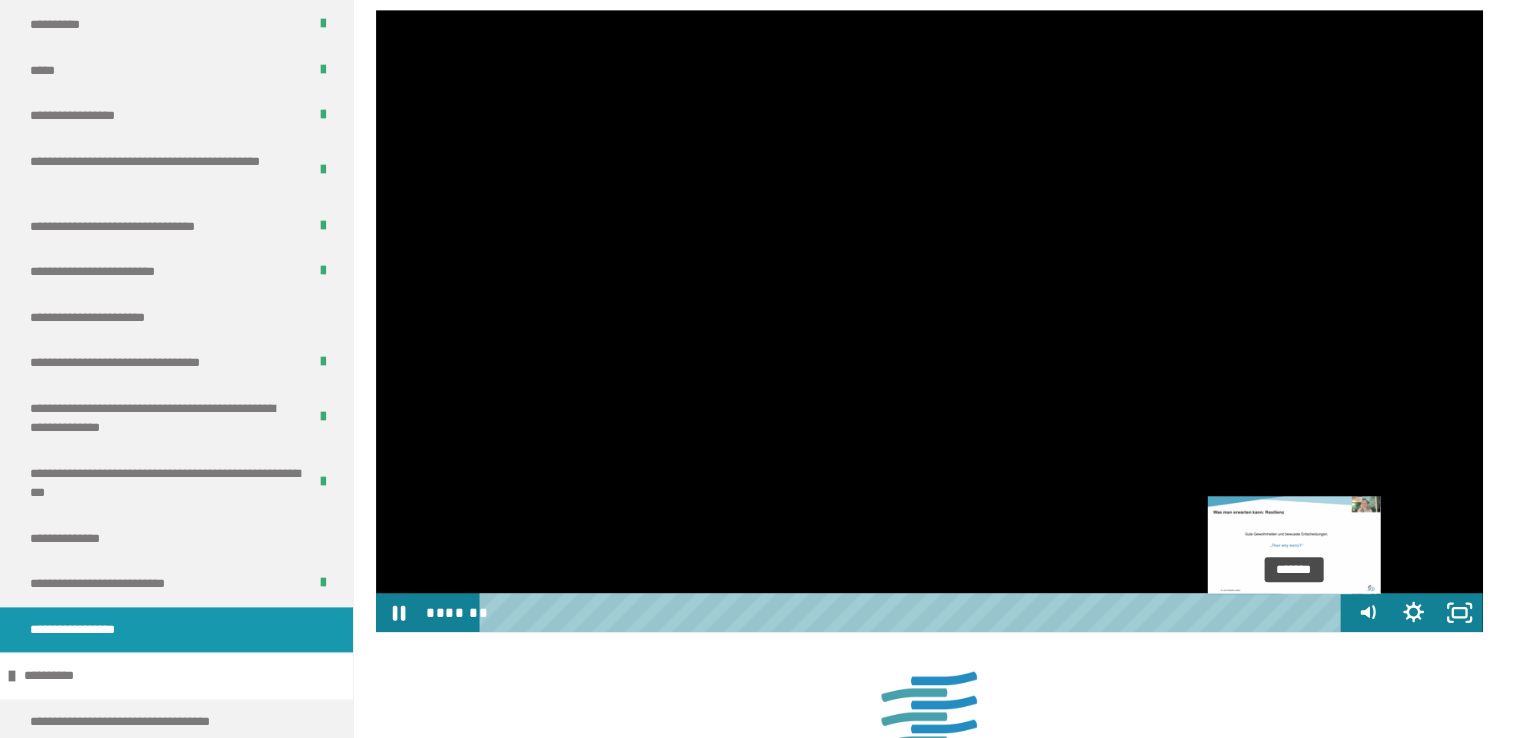 click on "*******" at bounding box center [913, 612] 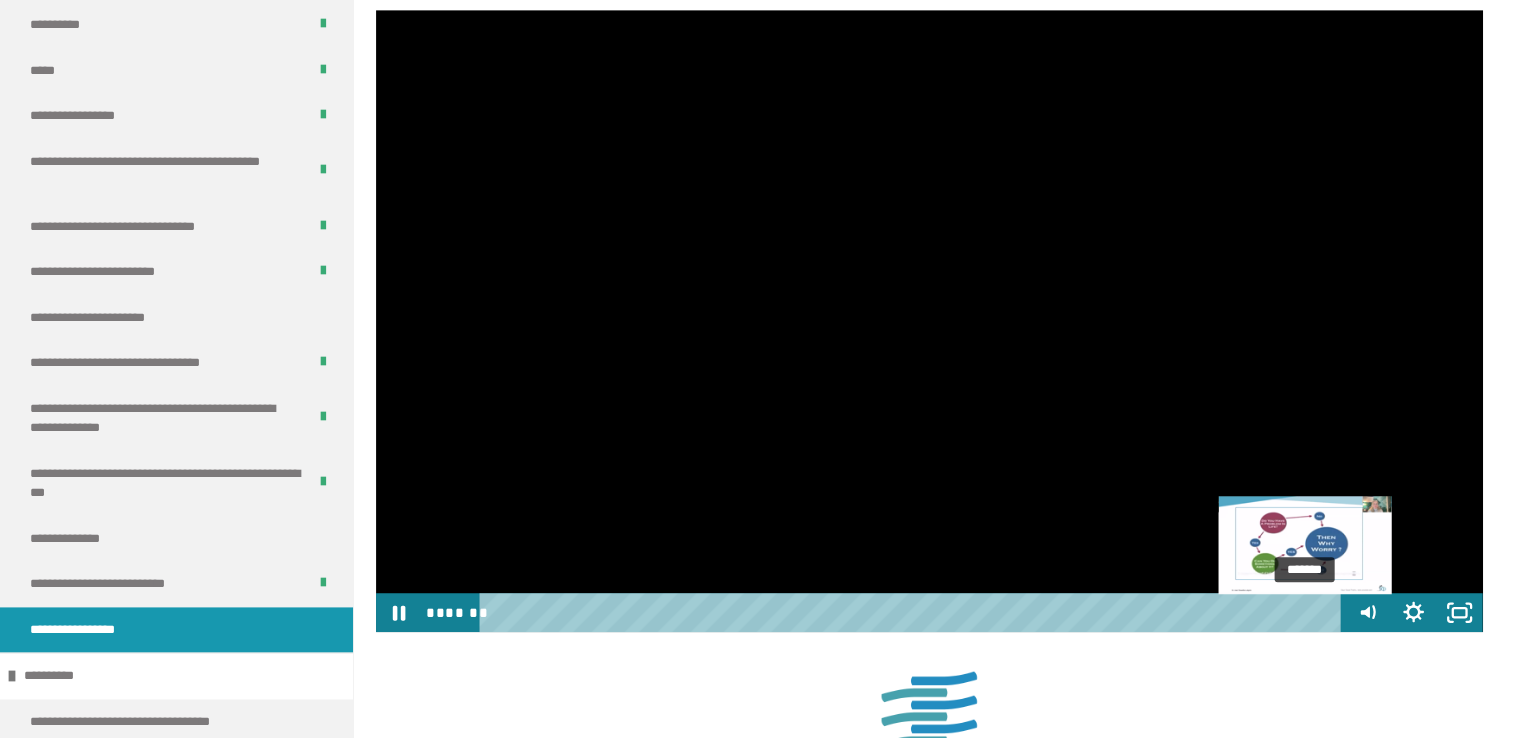 click on "*******" at bounding box center [913, 612] 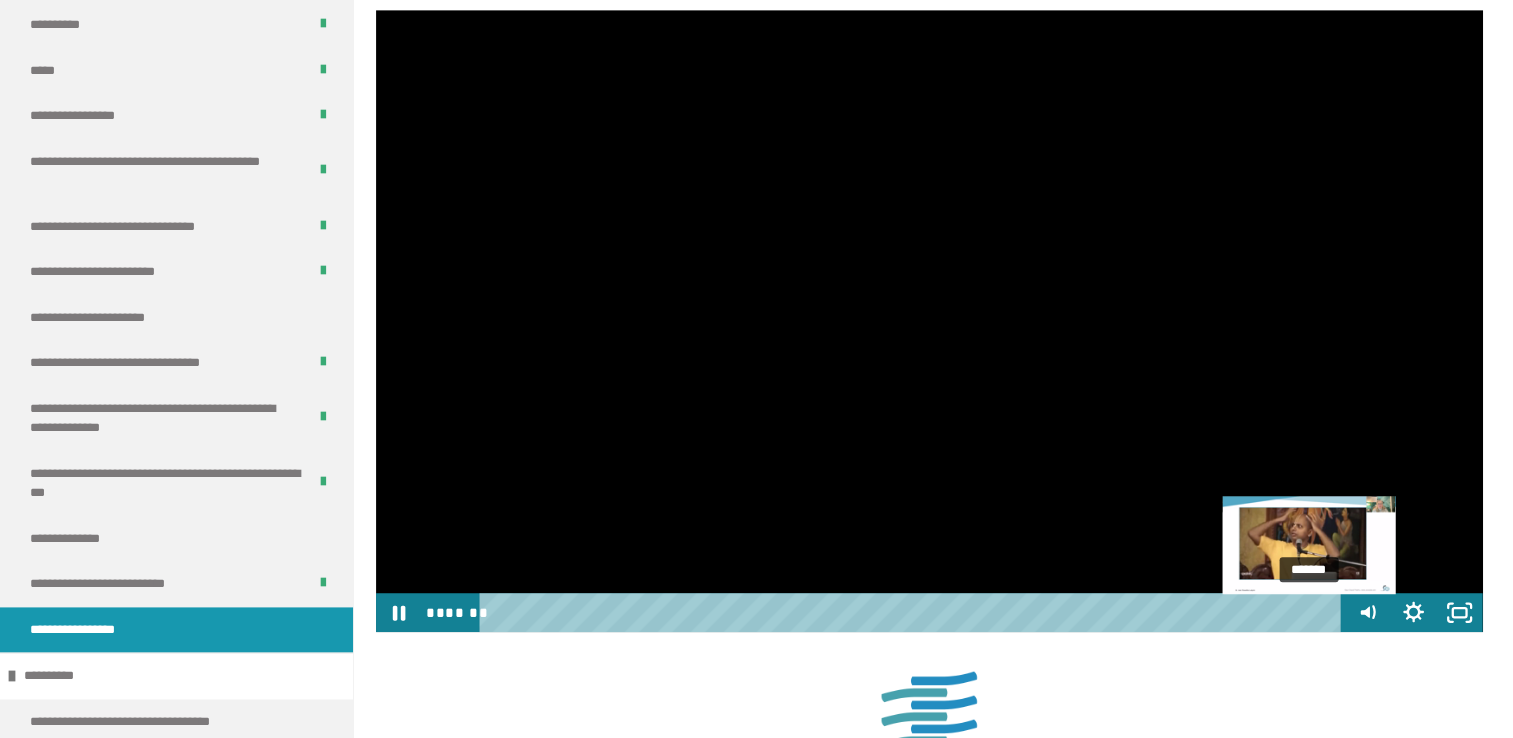 click on "*******" at bounding box center [913, 612] 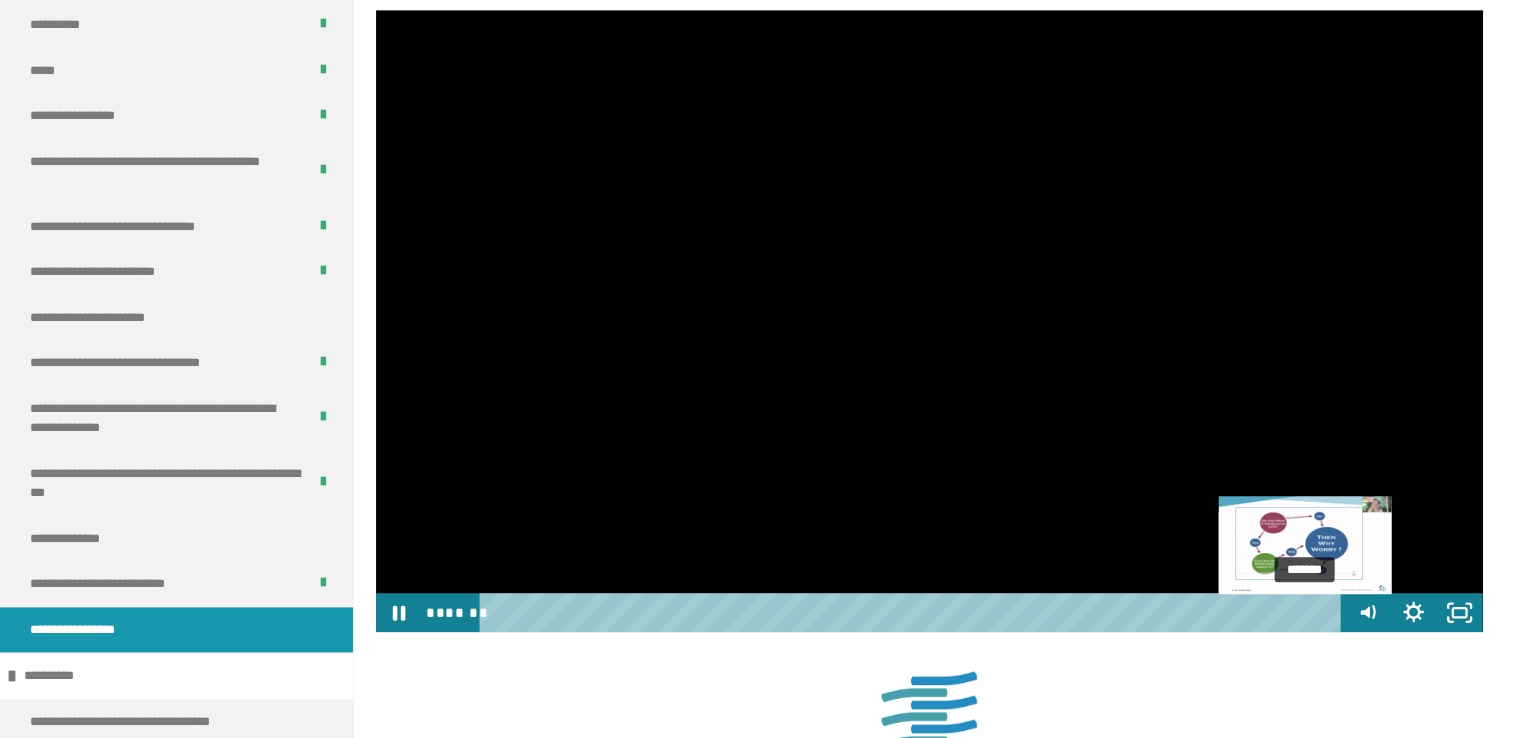 click at bounding box center [1304, 612] 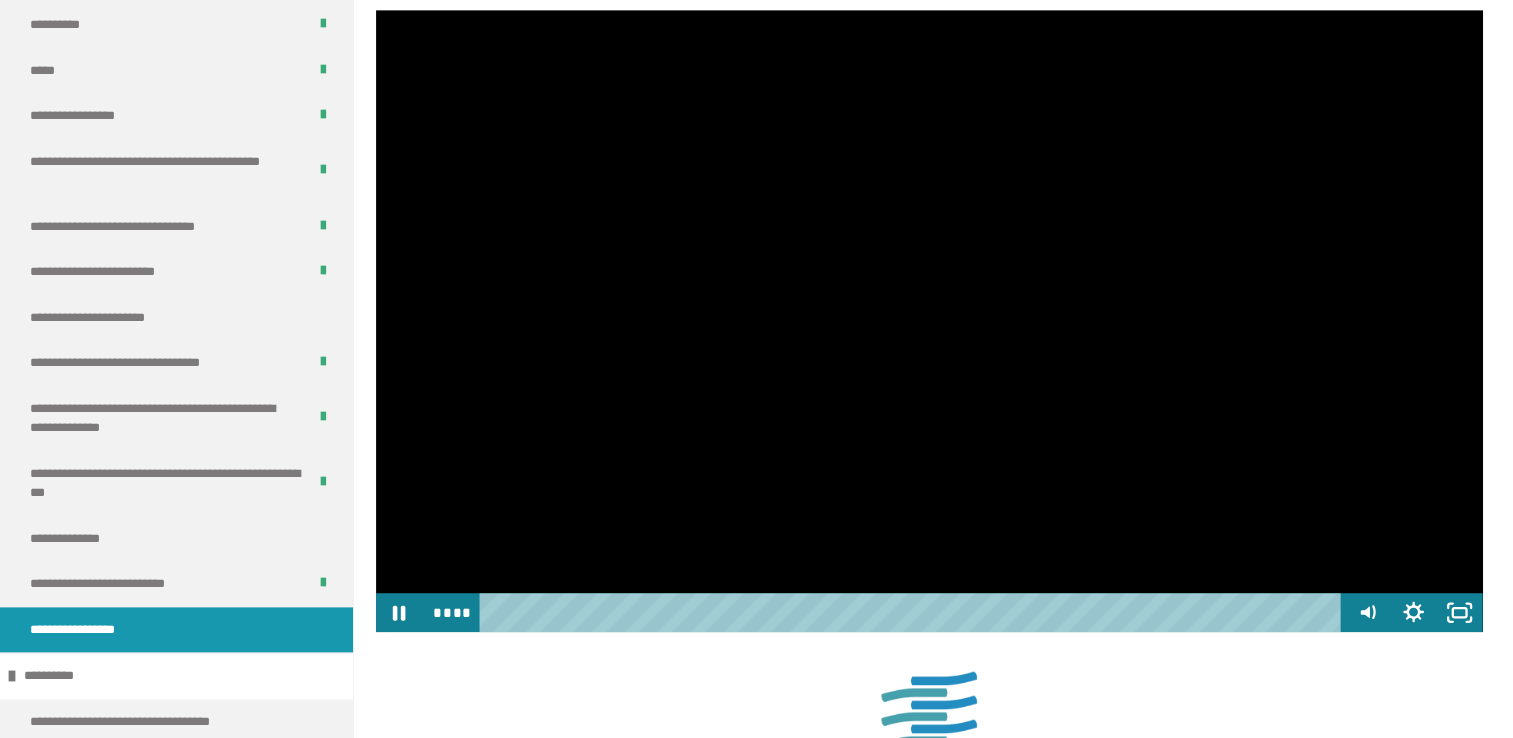 click at bounding box center (929, 321) 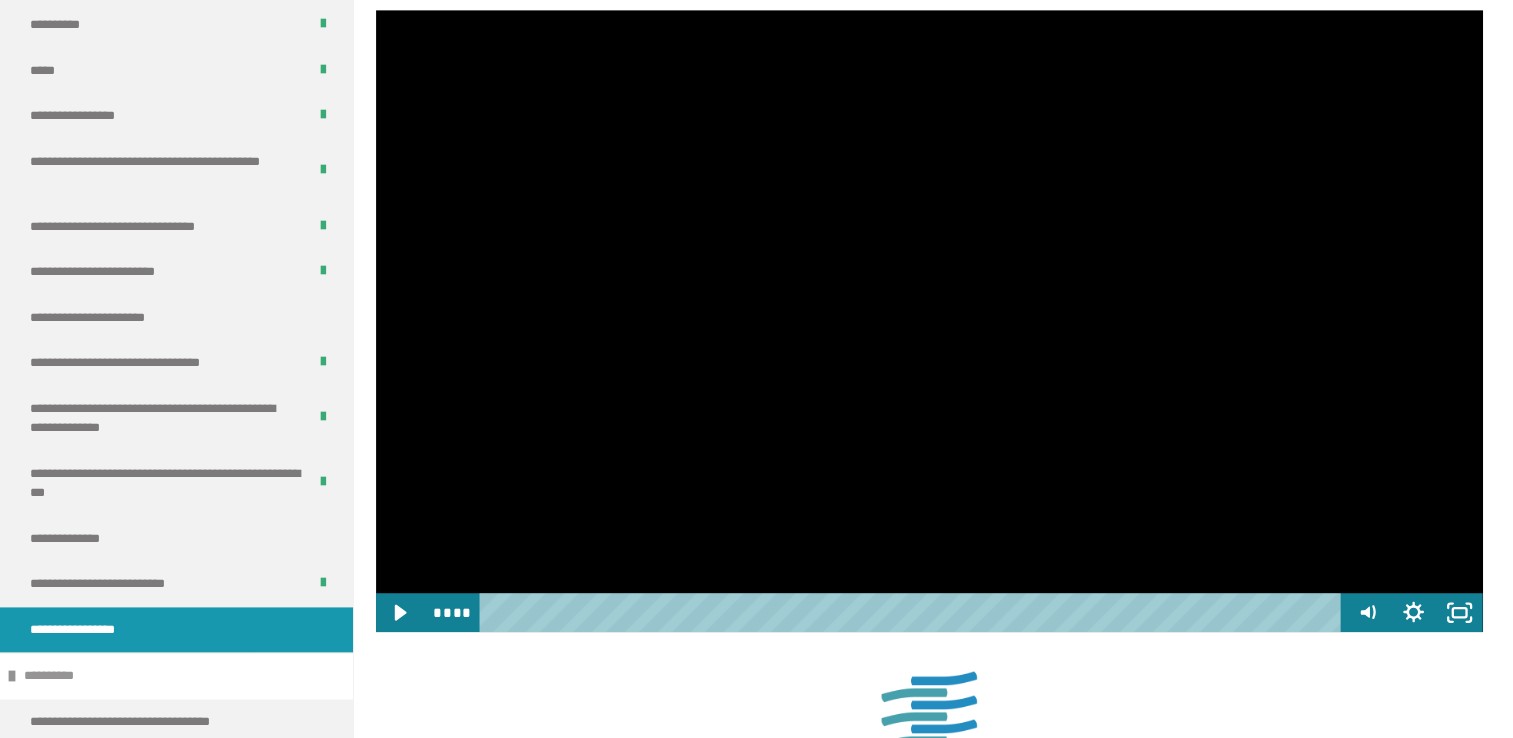 click on "**********" at bounding box center [176, 675] 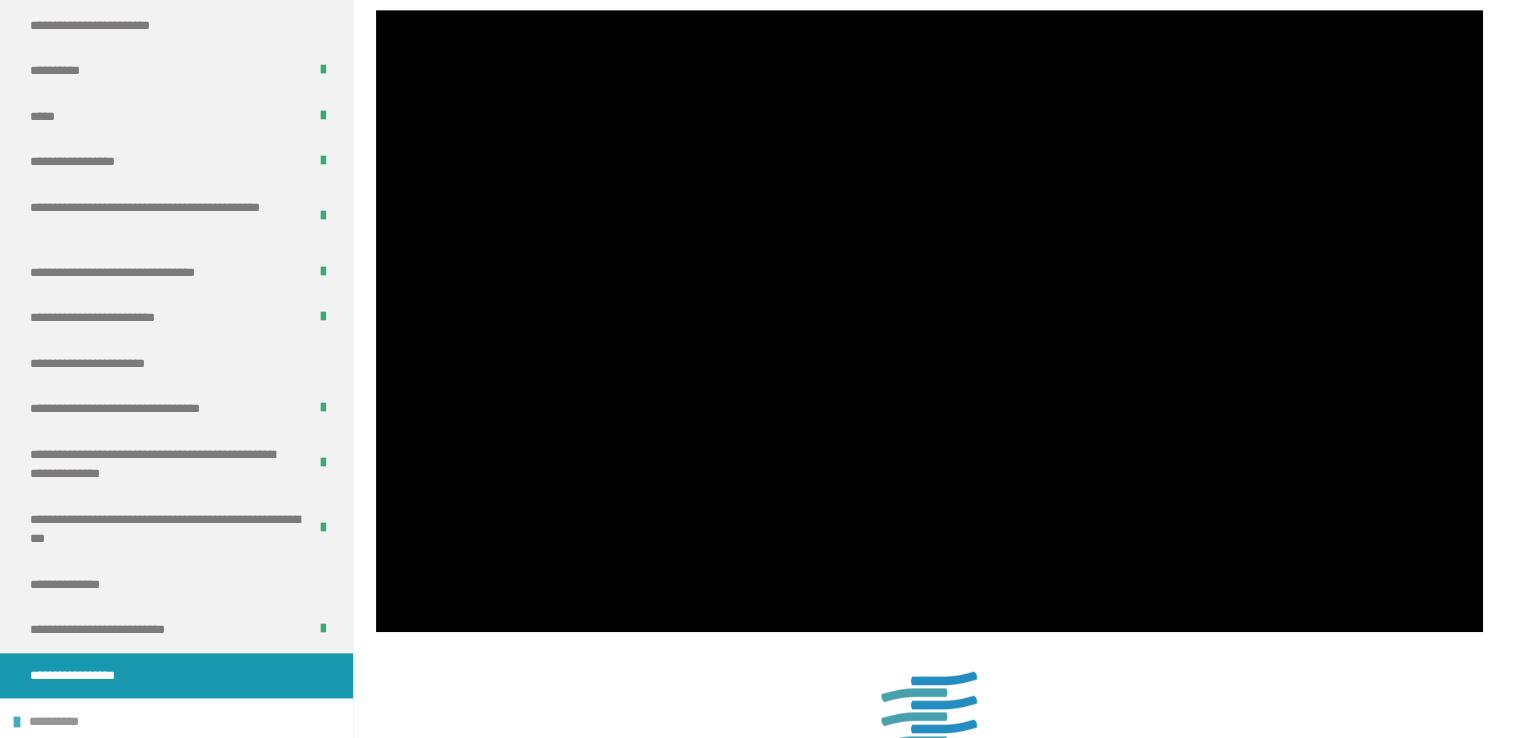 click on "**********" at bounding box center [58, 722] 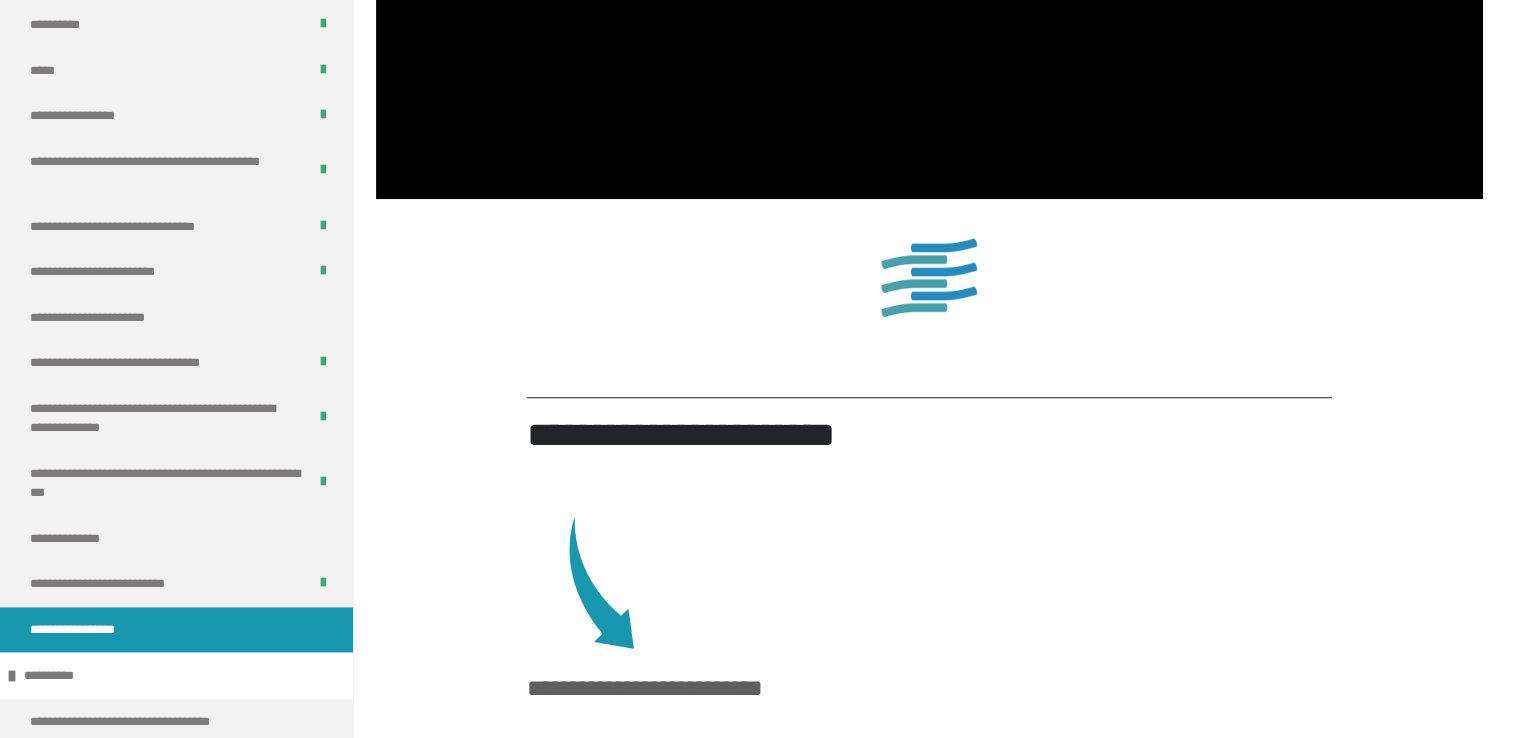 scroll, scrollTop: 1857, scrollLeft: 0, axis: vertical 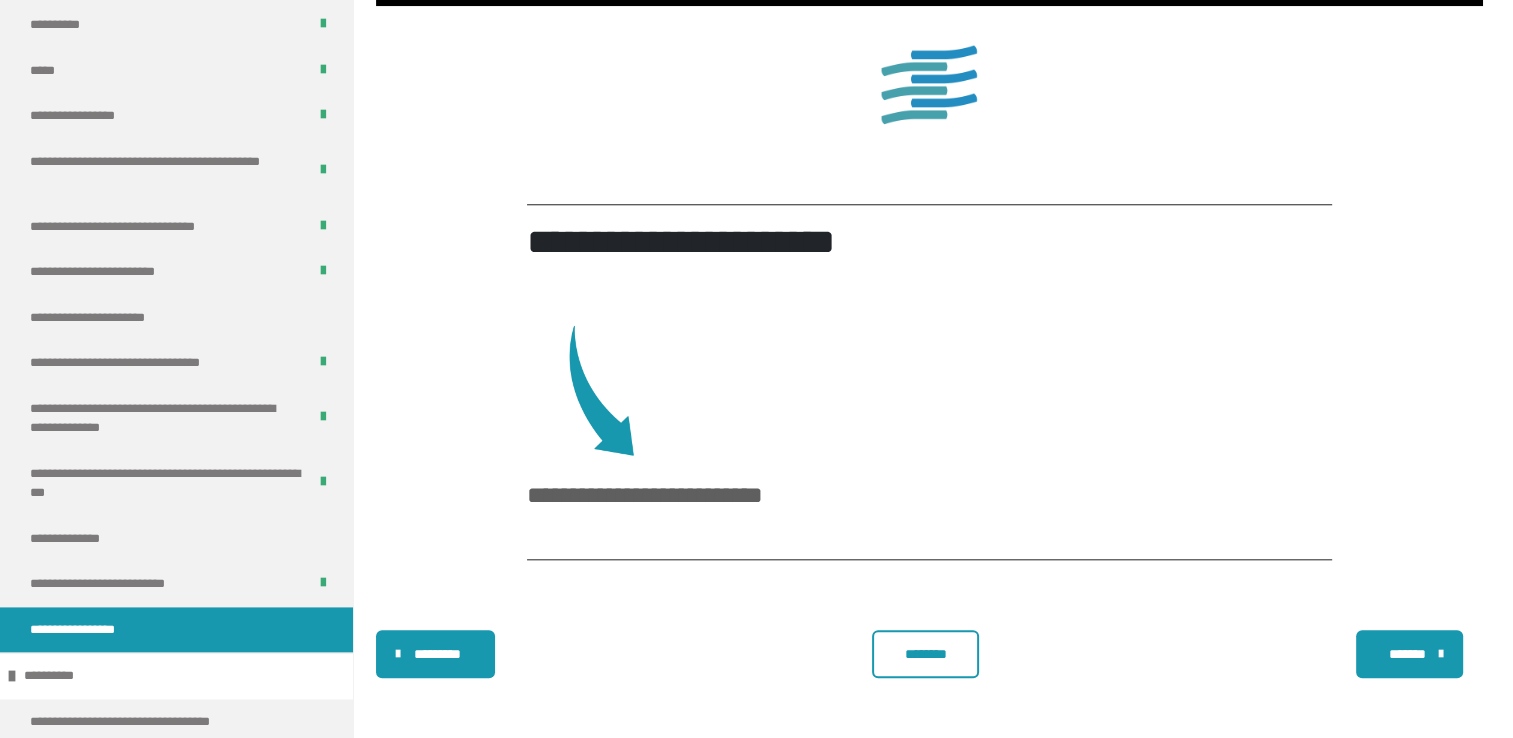 click on "********" at bounding box center (925, 654) 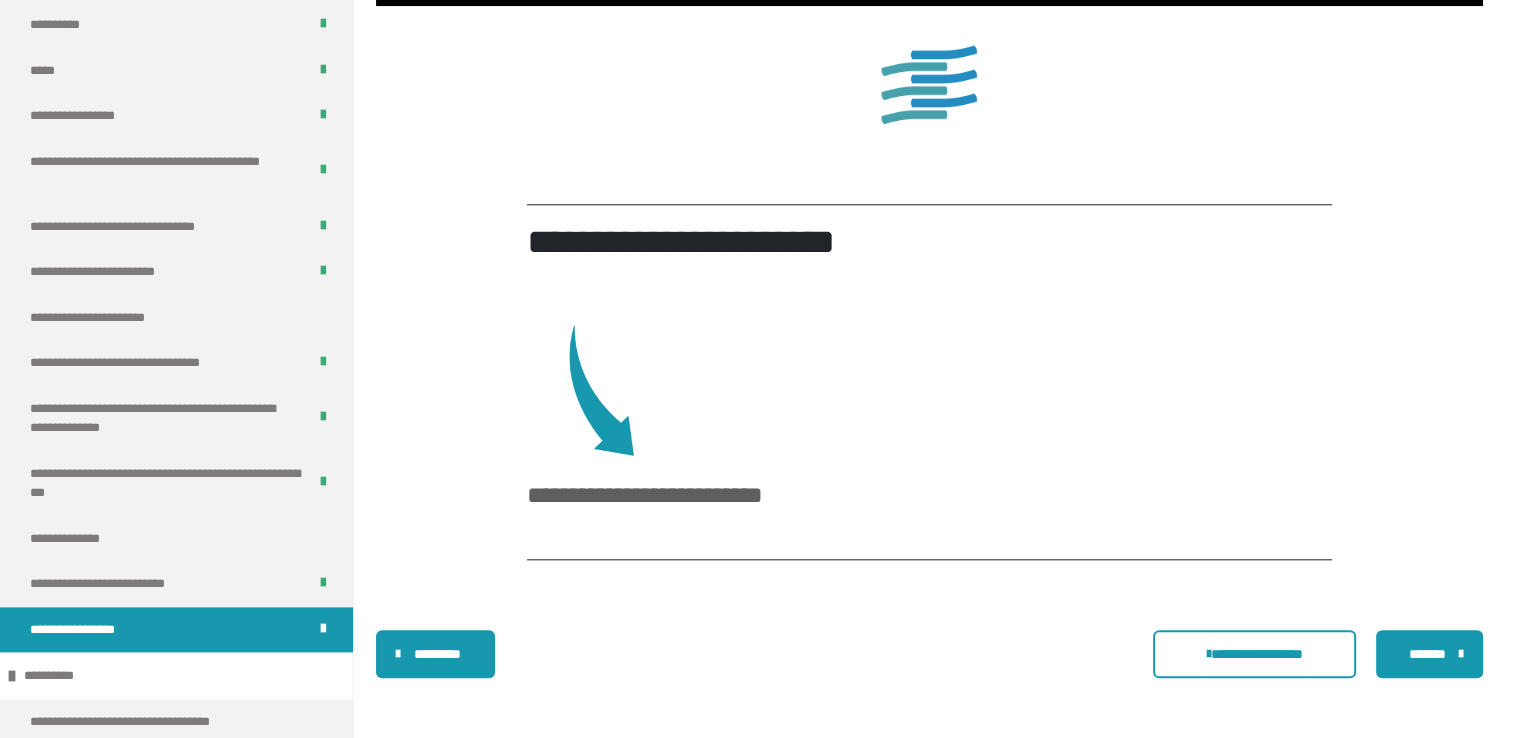 click on "**********" at bounding box center [929, 654] 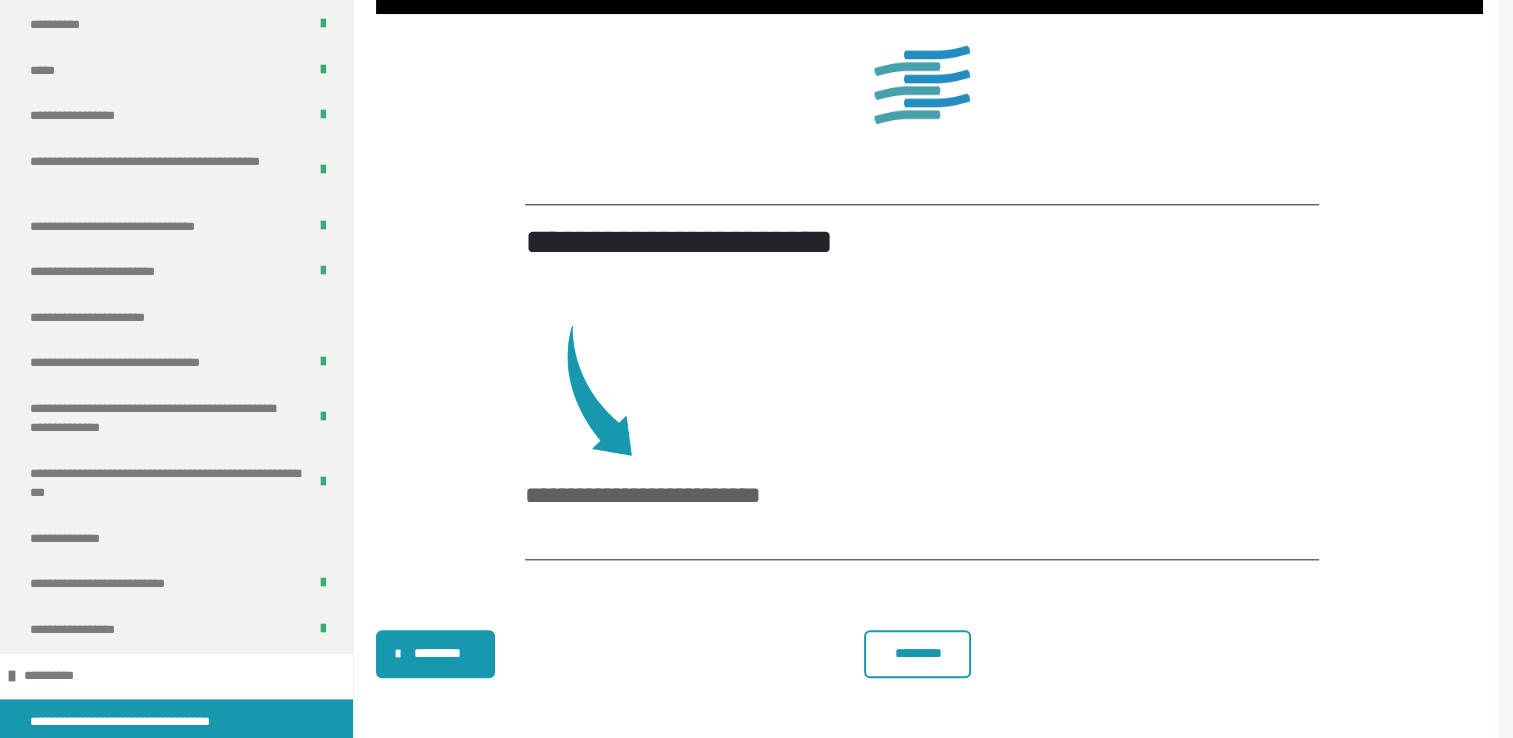 scroll, scrollTop: 1849, scrollLeft: 0, axis: vertical 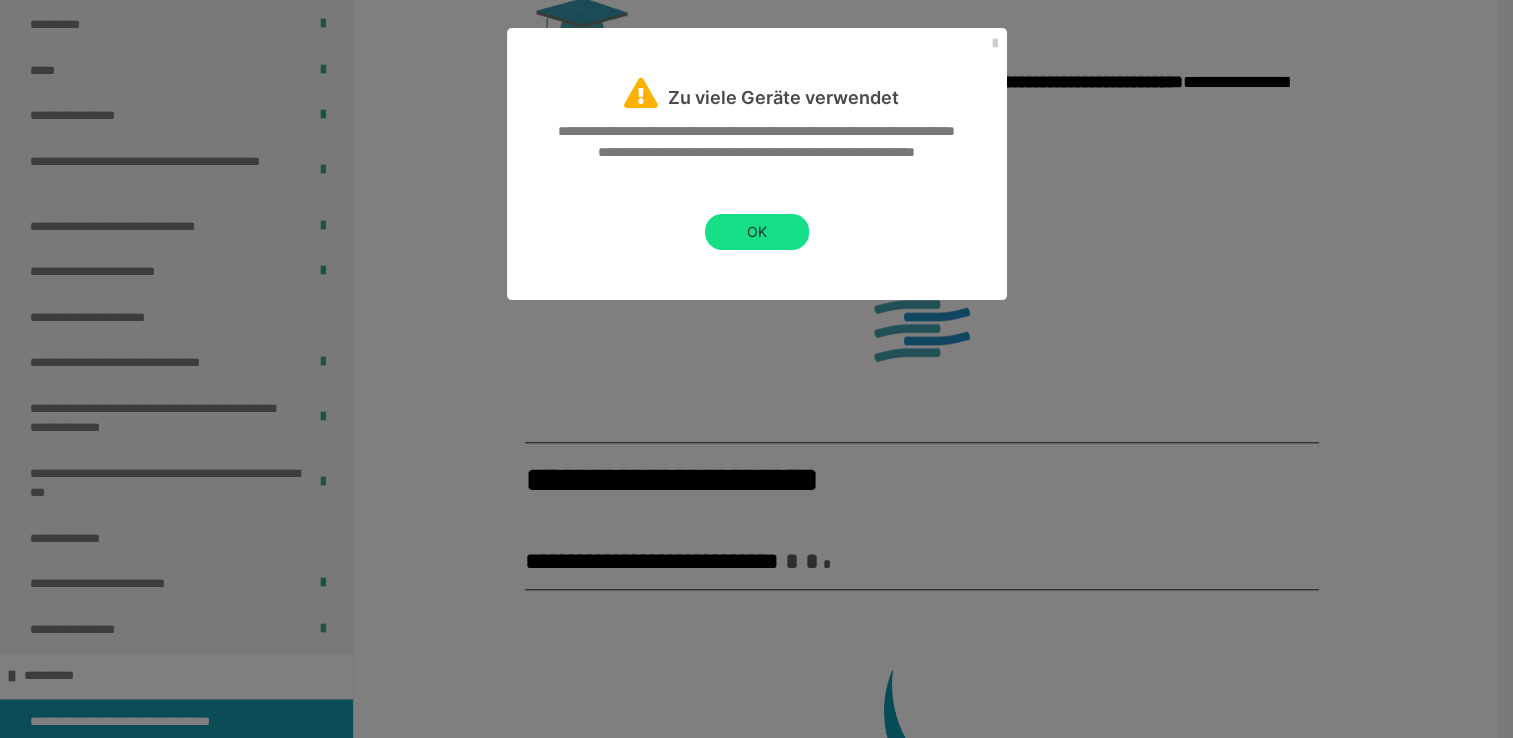 click on "**********" at bounding box center [757, 205] 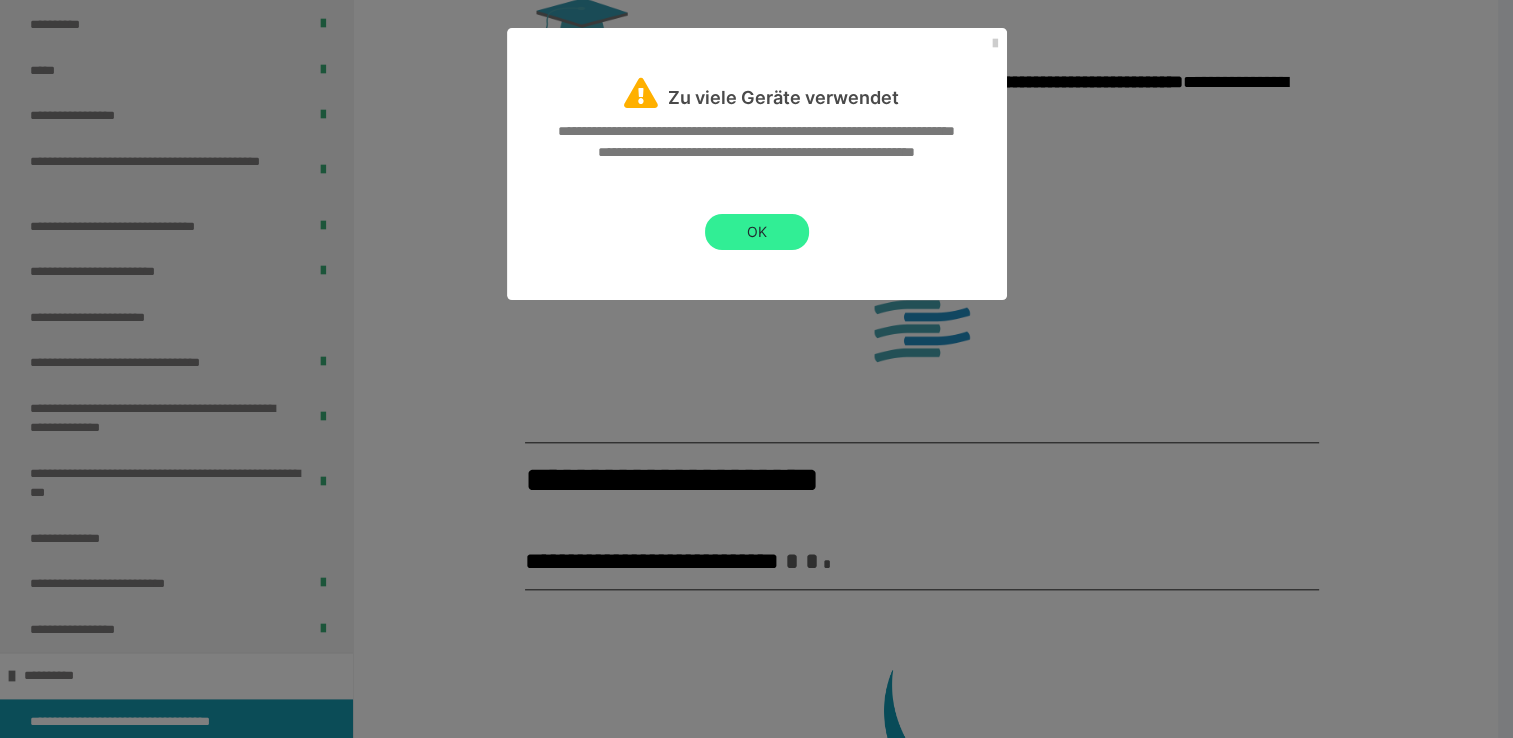click on "OK" at bounding box center [757, 232] 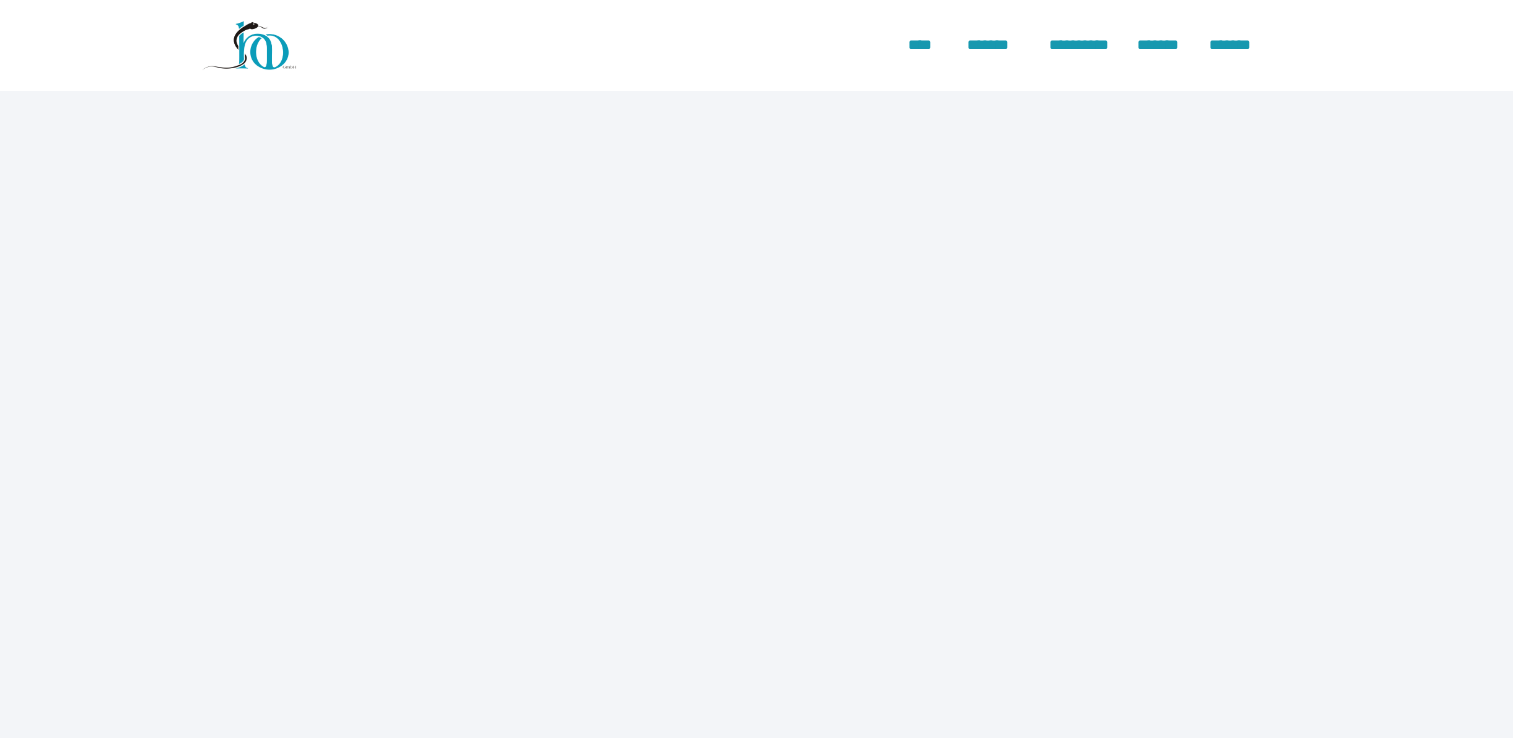 scroll, scrollTop: 0, scrollLeft: 0, axis: both 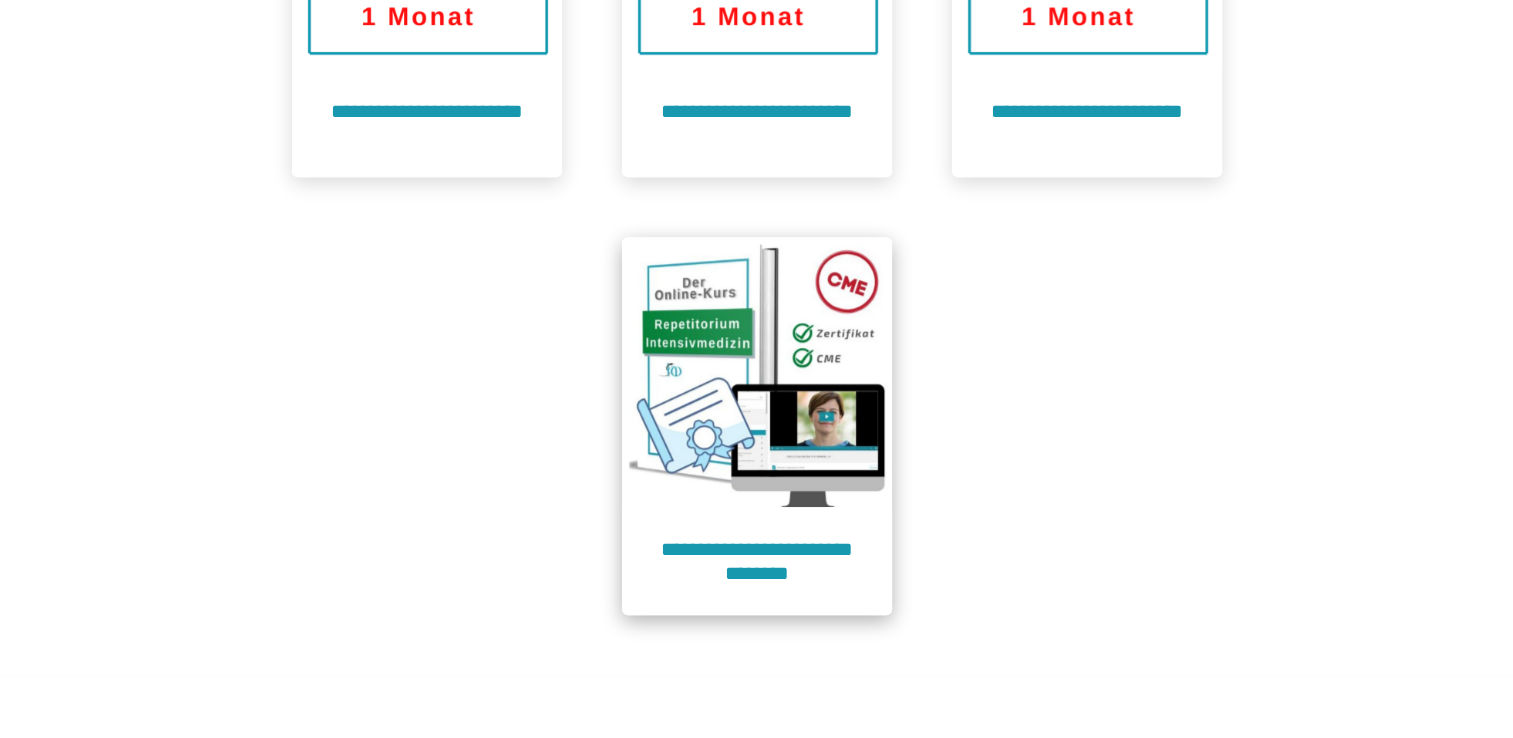 click at bounding box center (757, 372) 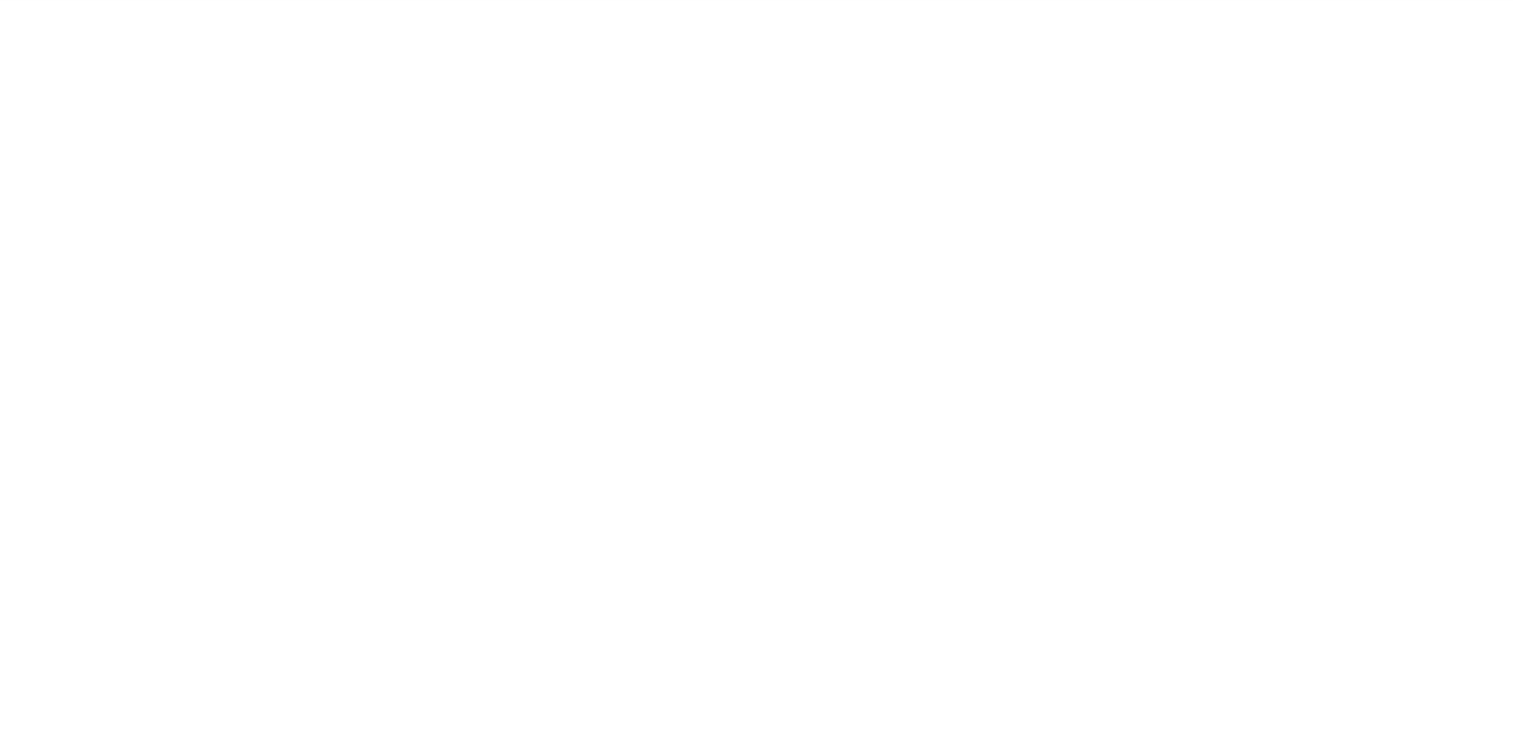scroll, scrollTop: 91, scrollLeft: 0, axis: vertical 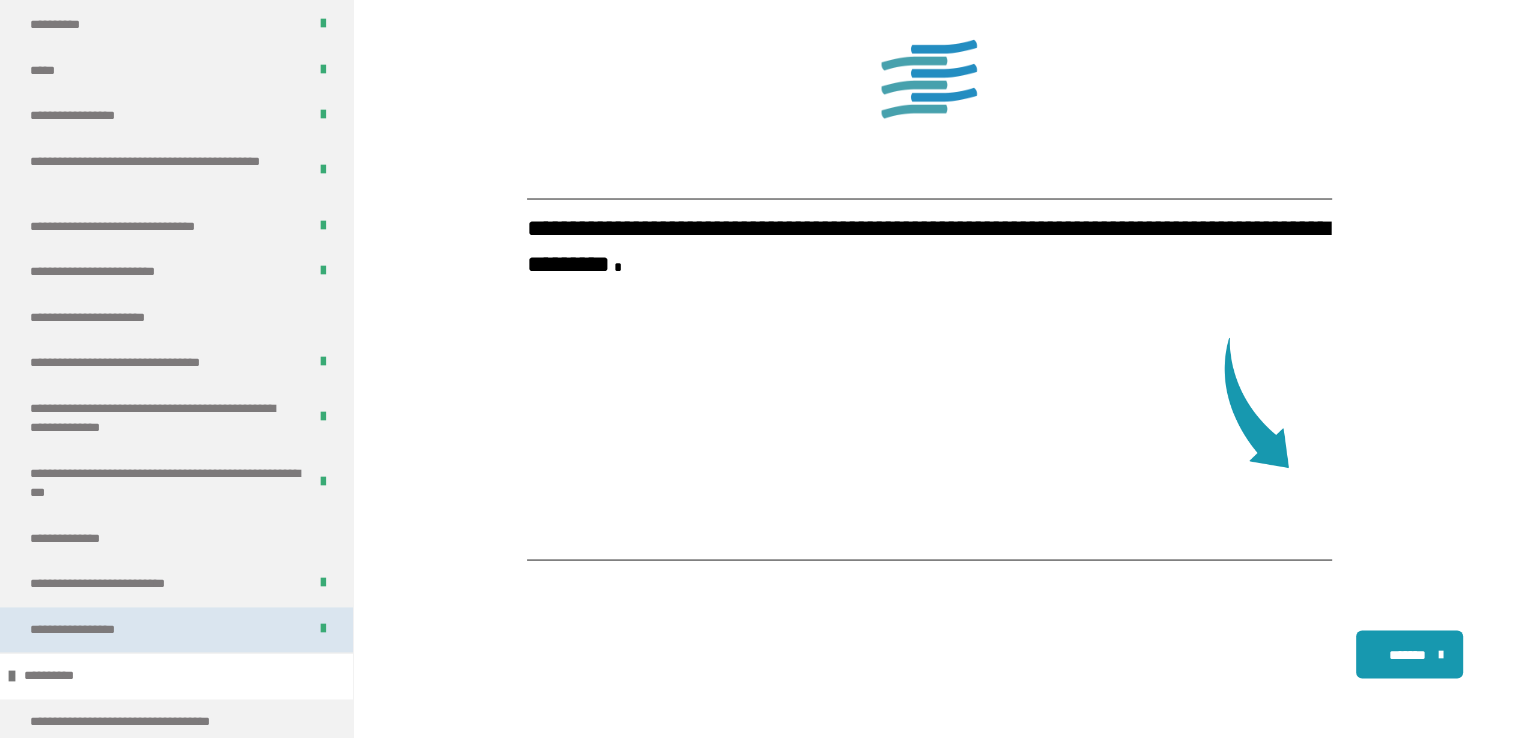 click on "**********" at bounding box center [89, 630] 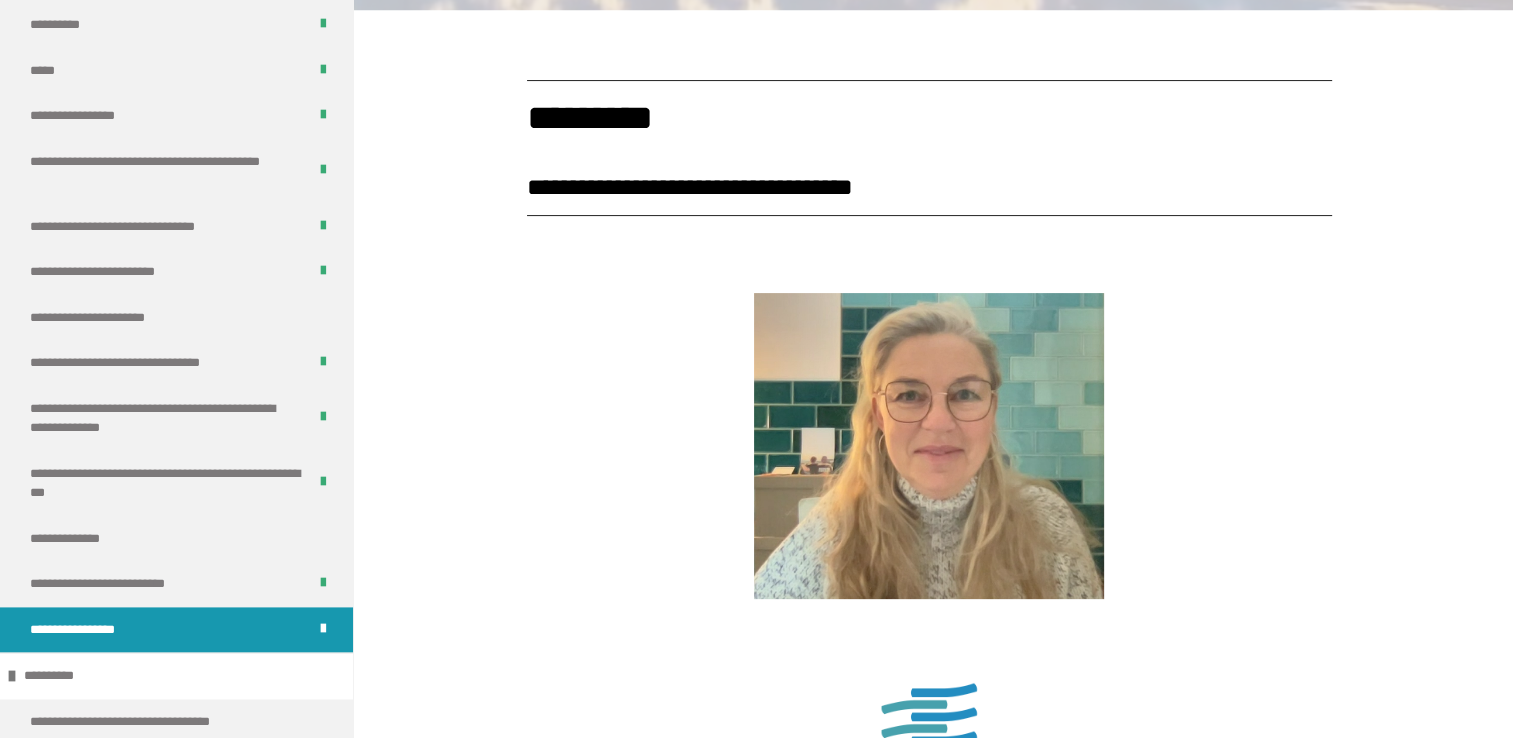 scroll, scrollTop: 1857, scrollLeft: 0, axis: vertical 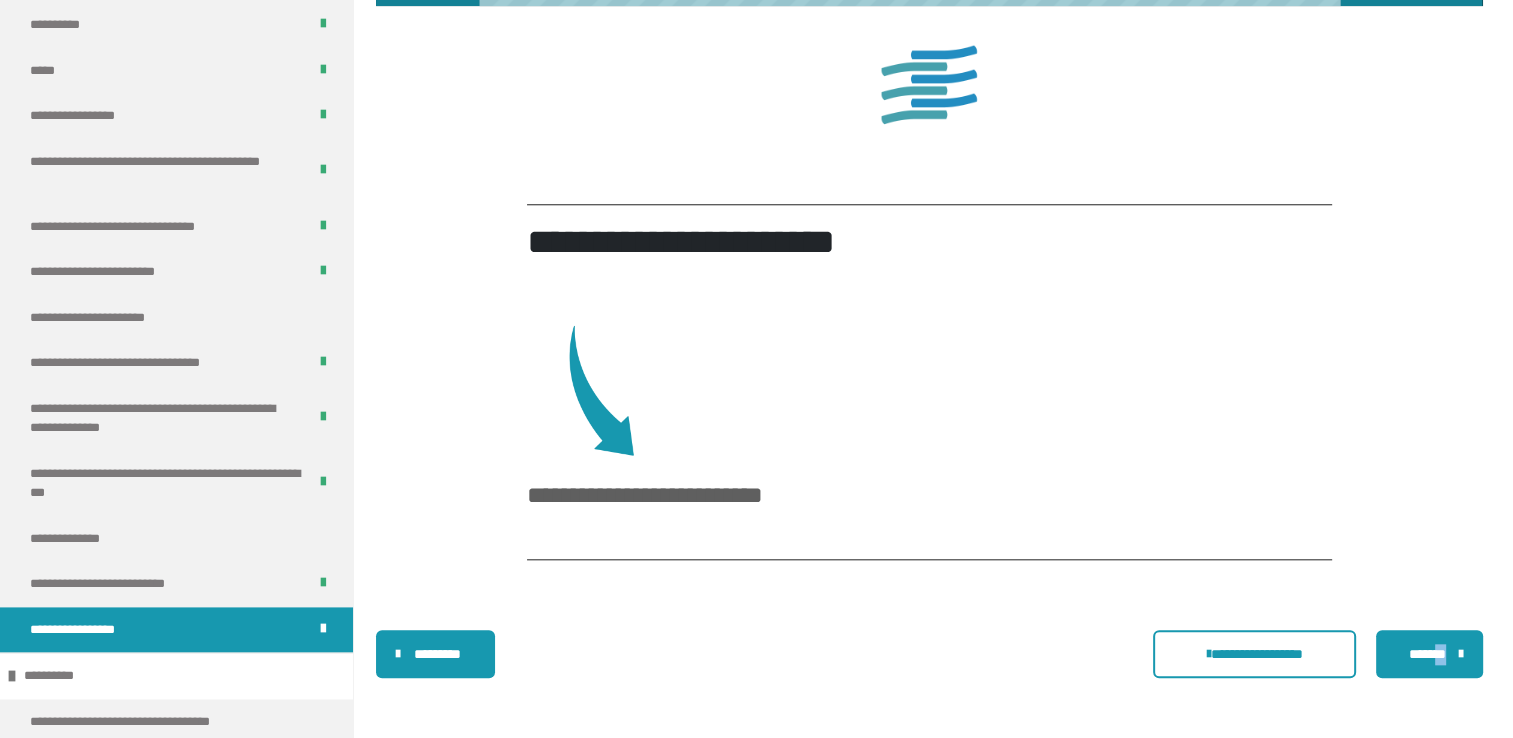 drag, startPoint x: 1464, startPoint y: 629, endPoint x: 1439, endPoint y: 655, distance: 36.069378 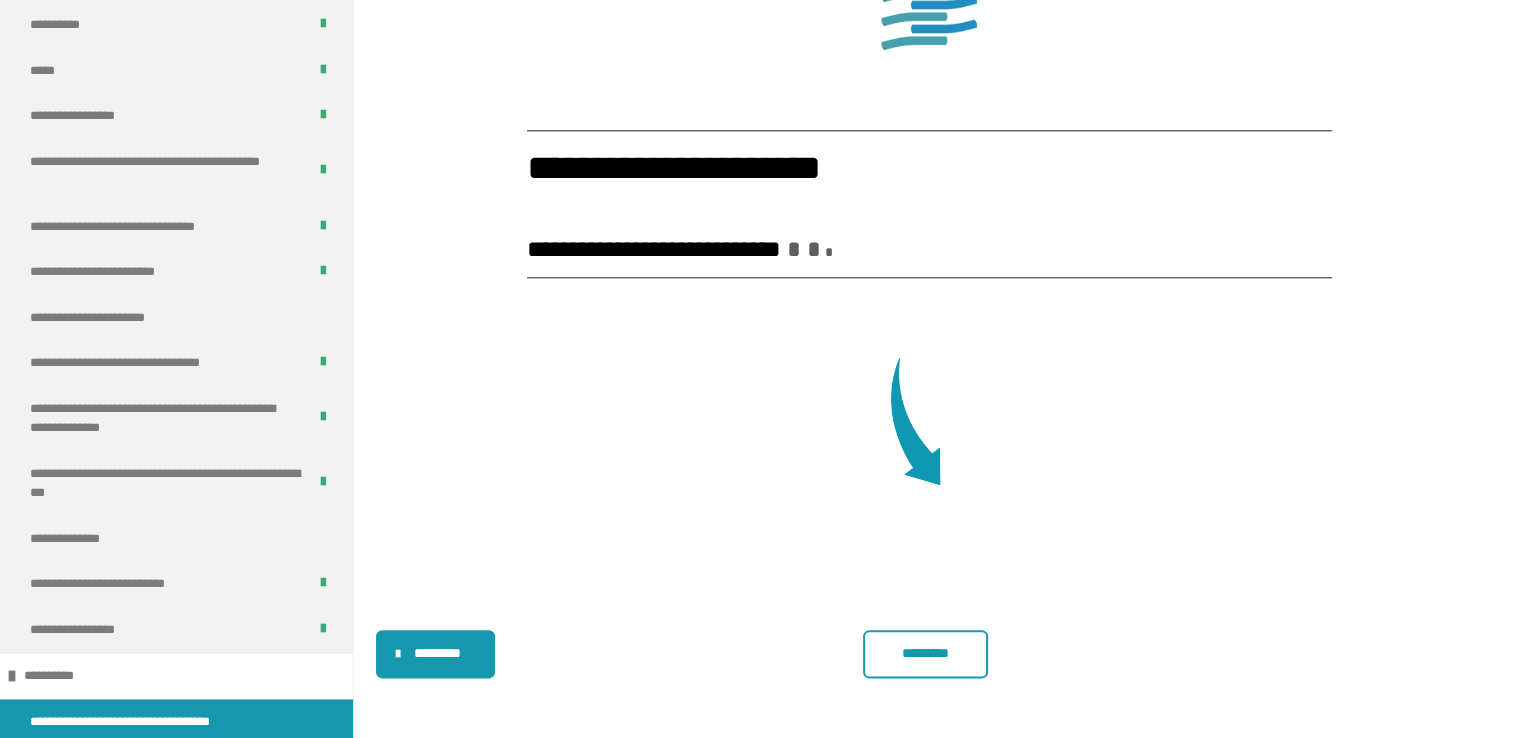 scroll, scrollTop: 2243, scrollLeft: 0, axis: vertical 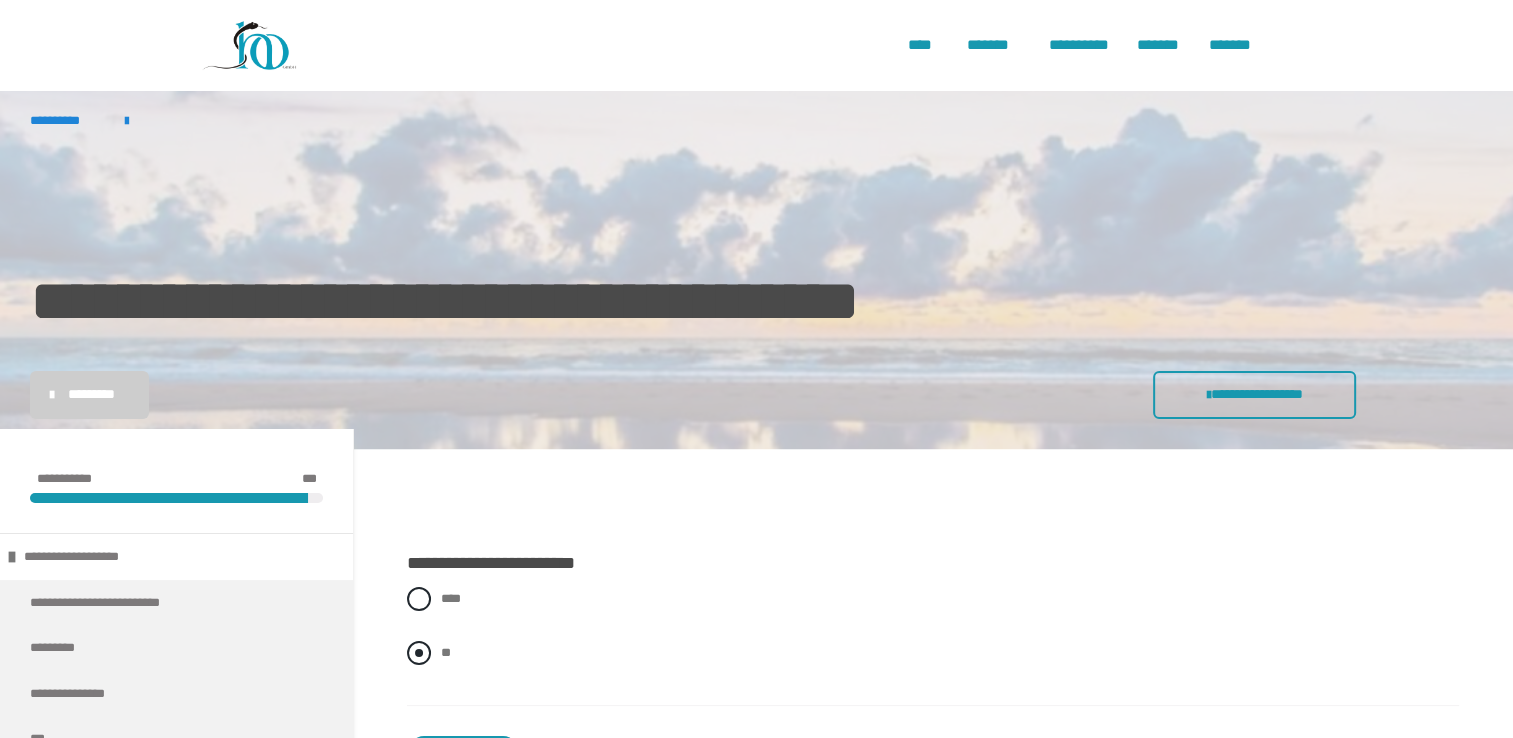 click on "**" at bounding box center [933, 653] 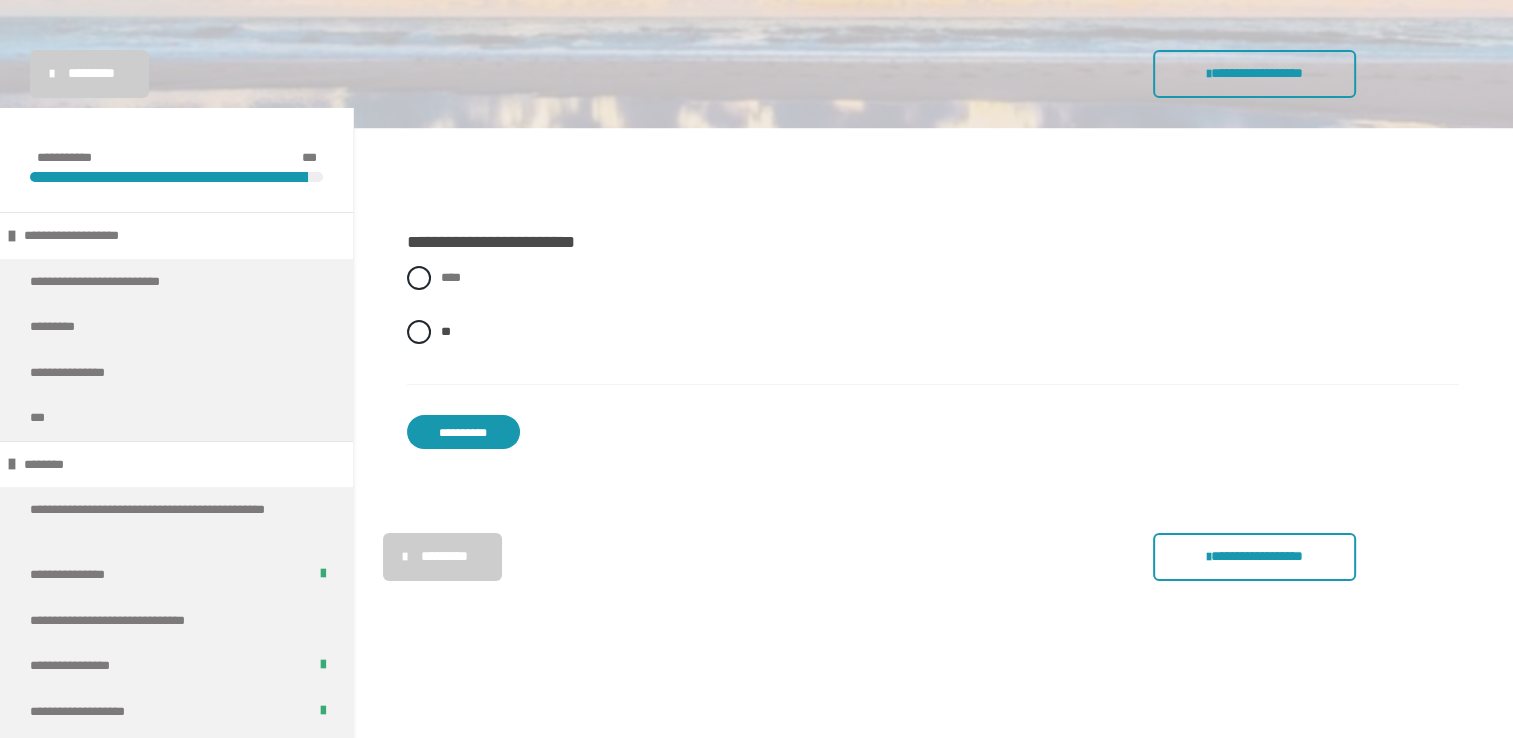 scroll, scrollTop: 408, scrollLeft: 0, axis: vertical 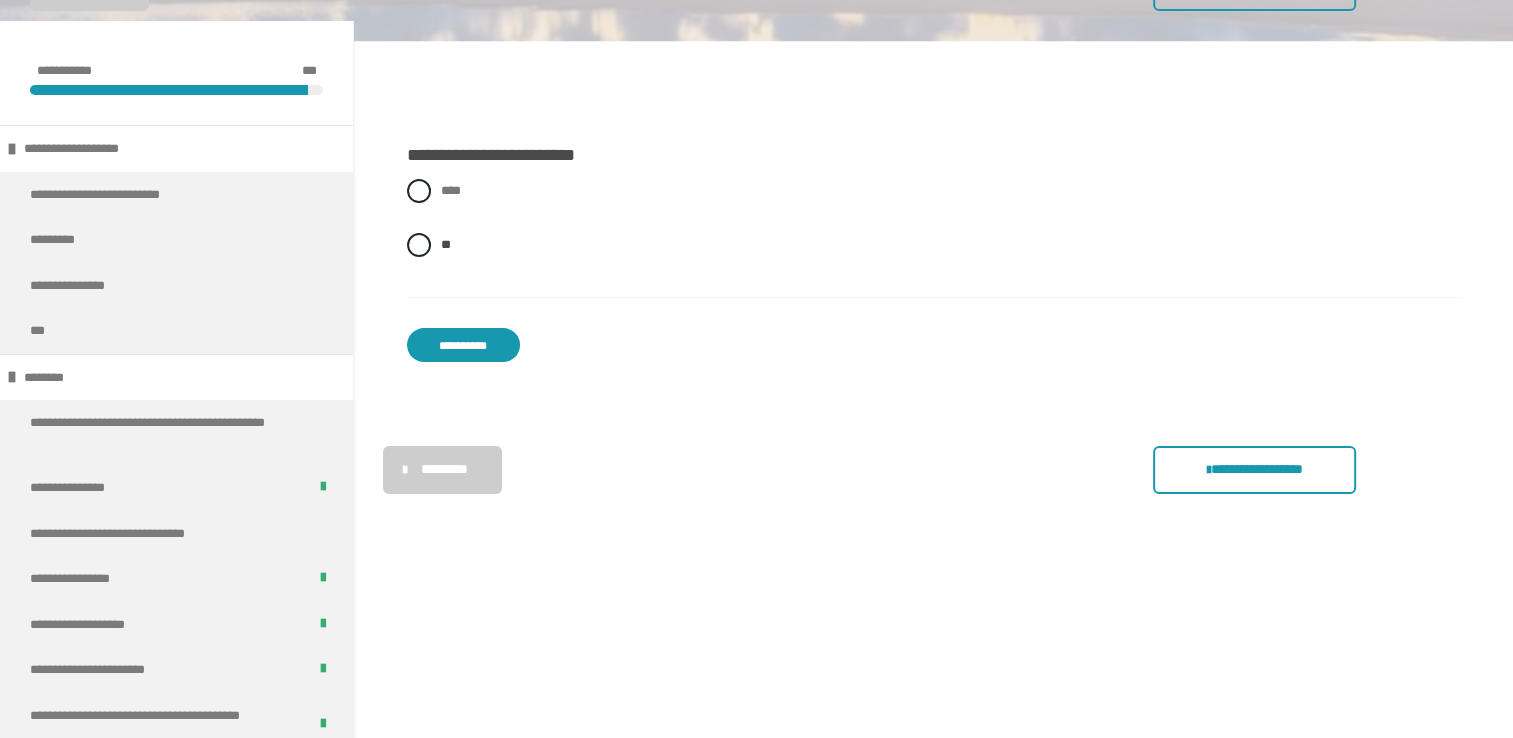 click on "**********" at bounding box center (463, 345) 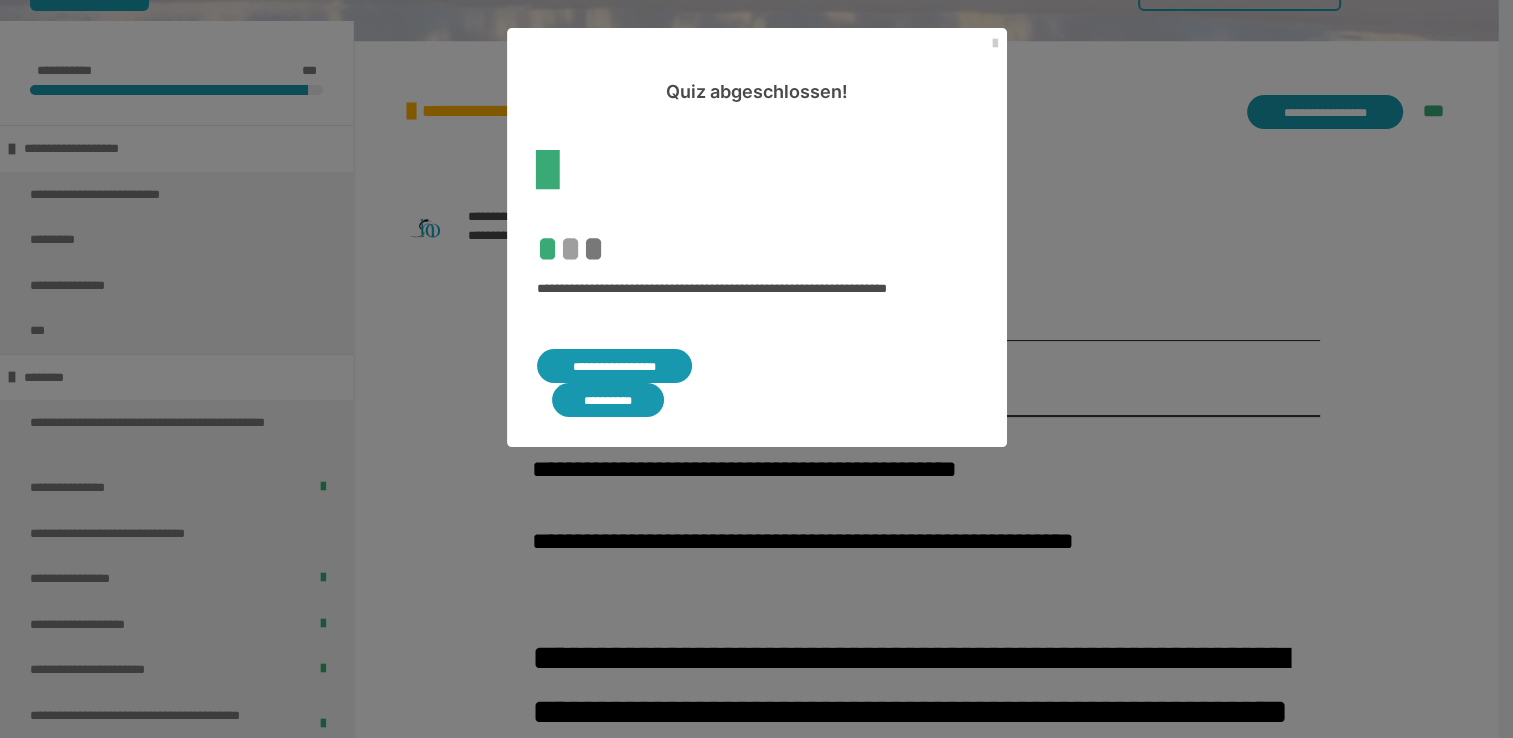 click on "**********" at bounding box center [608, 400] 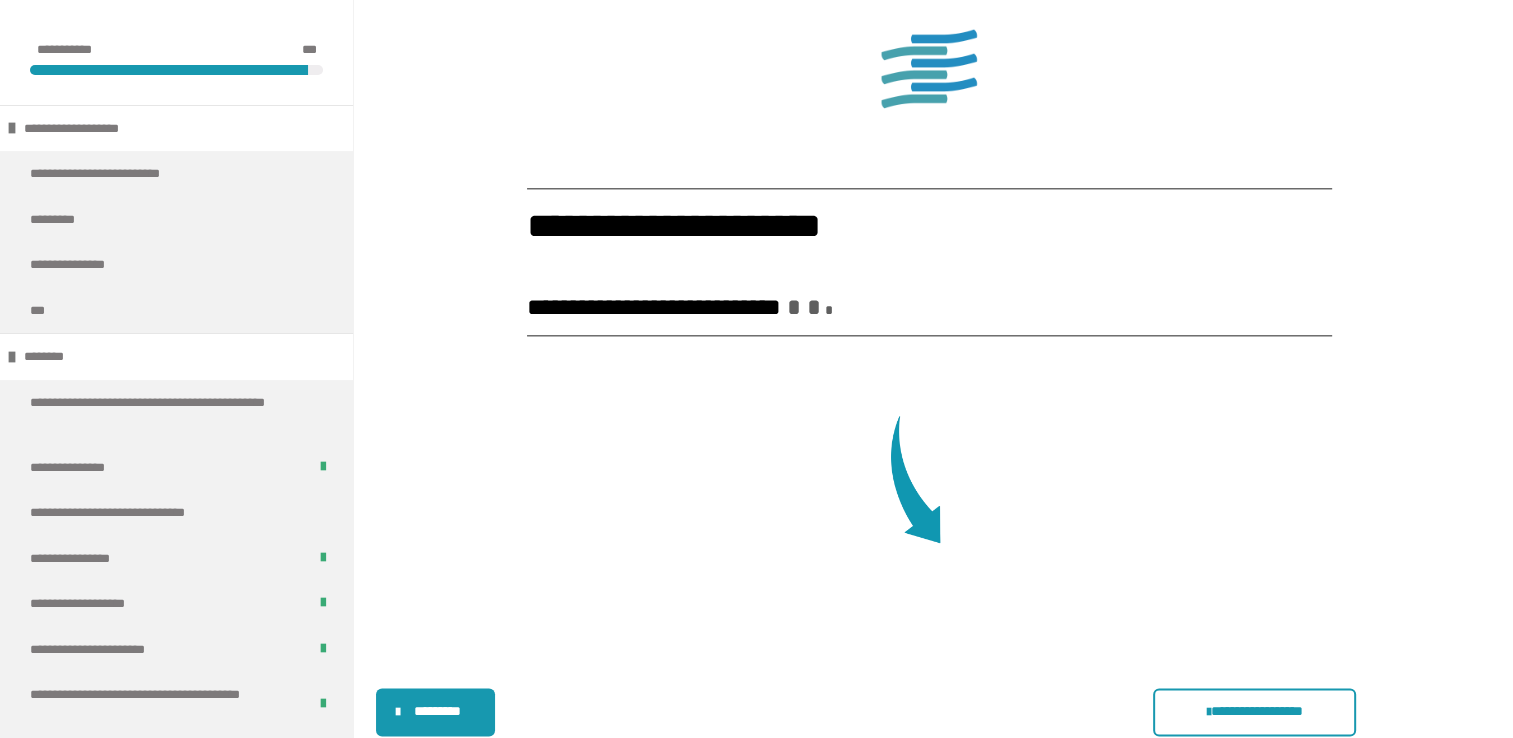 scroll, scrollTop: 2472, scrollLeft: 0, axis: vertical 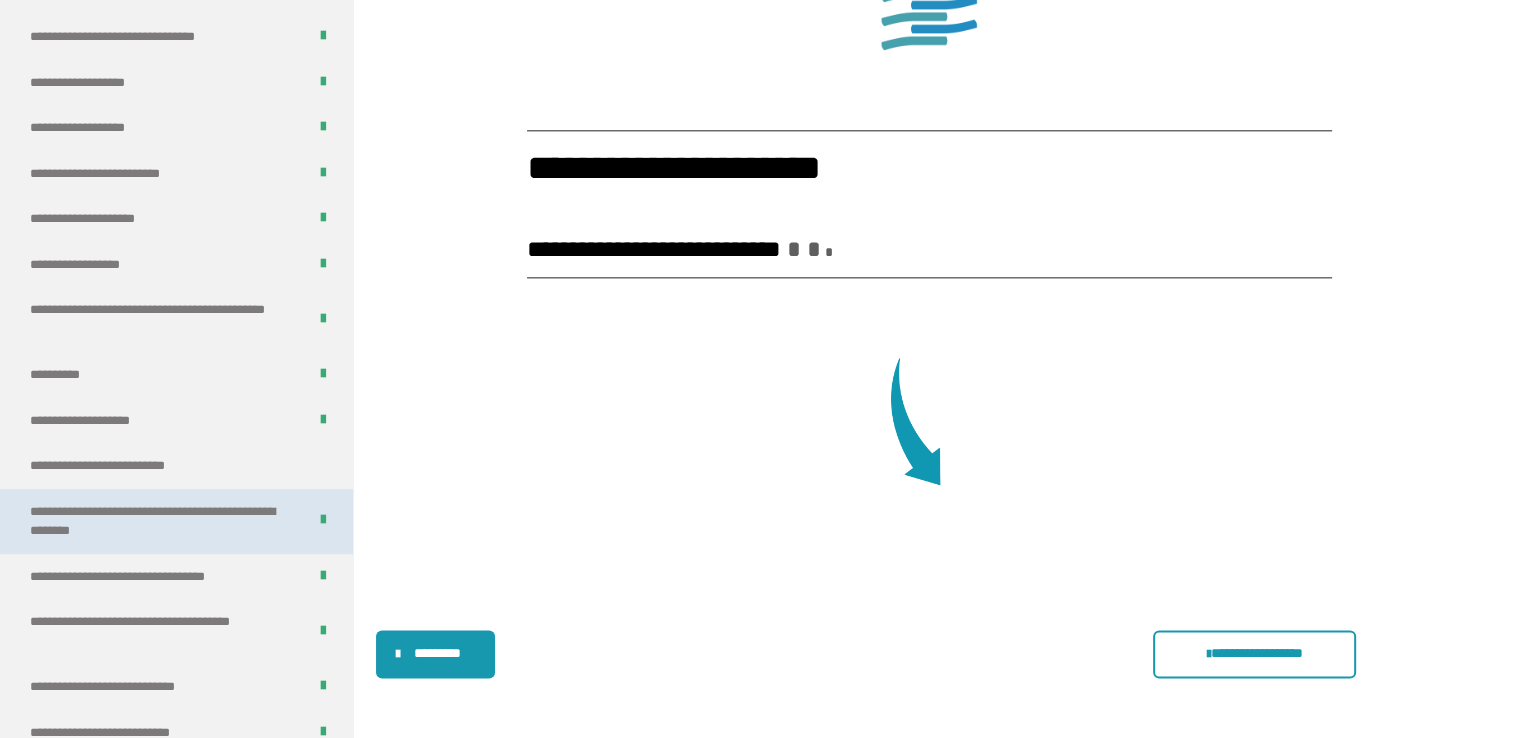 click on "**********" at bounding box center [153, 521] 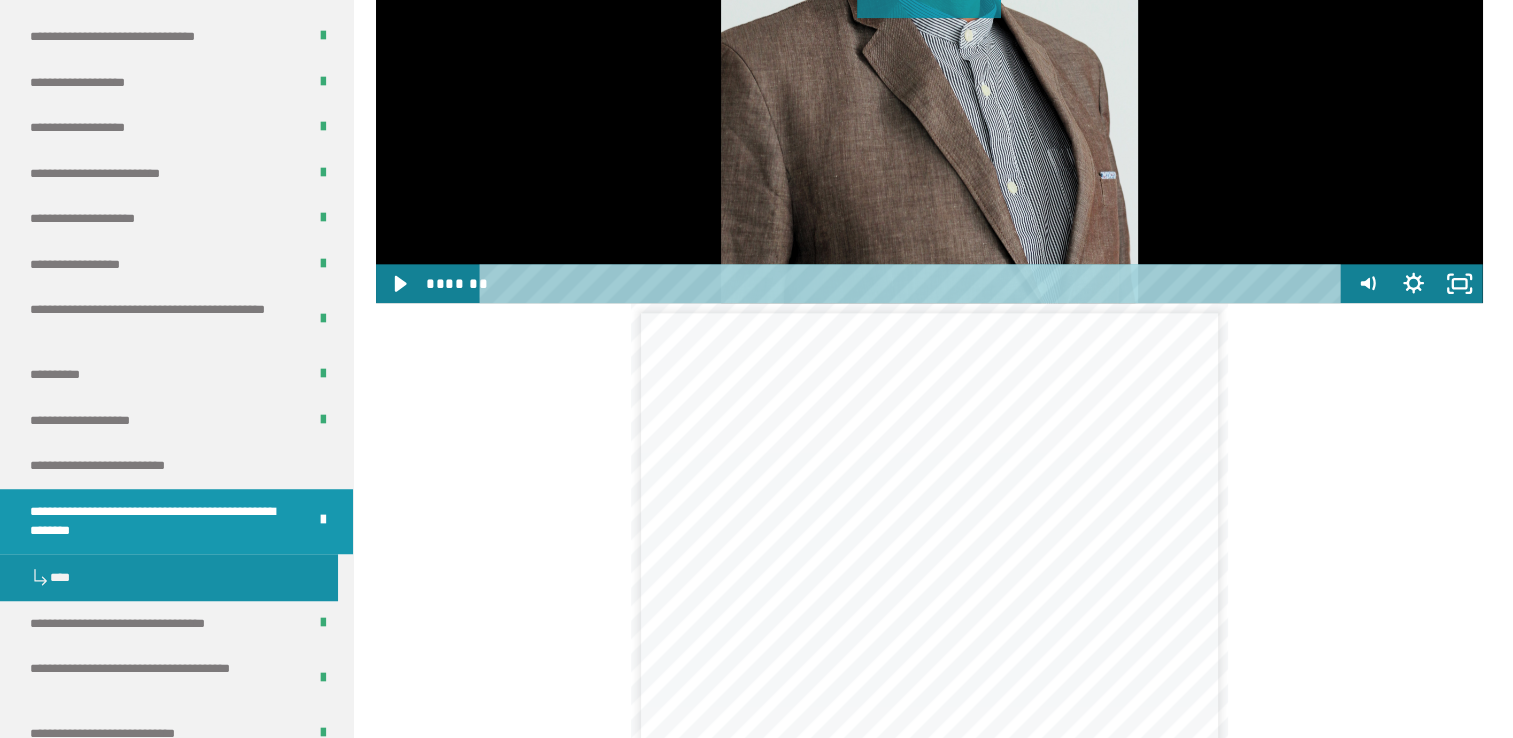 scroll, scrollTop: 2431, scrollLeft: 0, axis: vertical 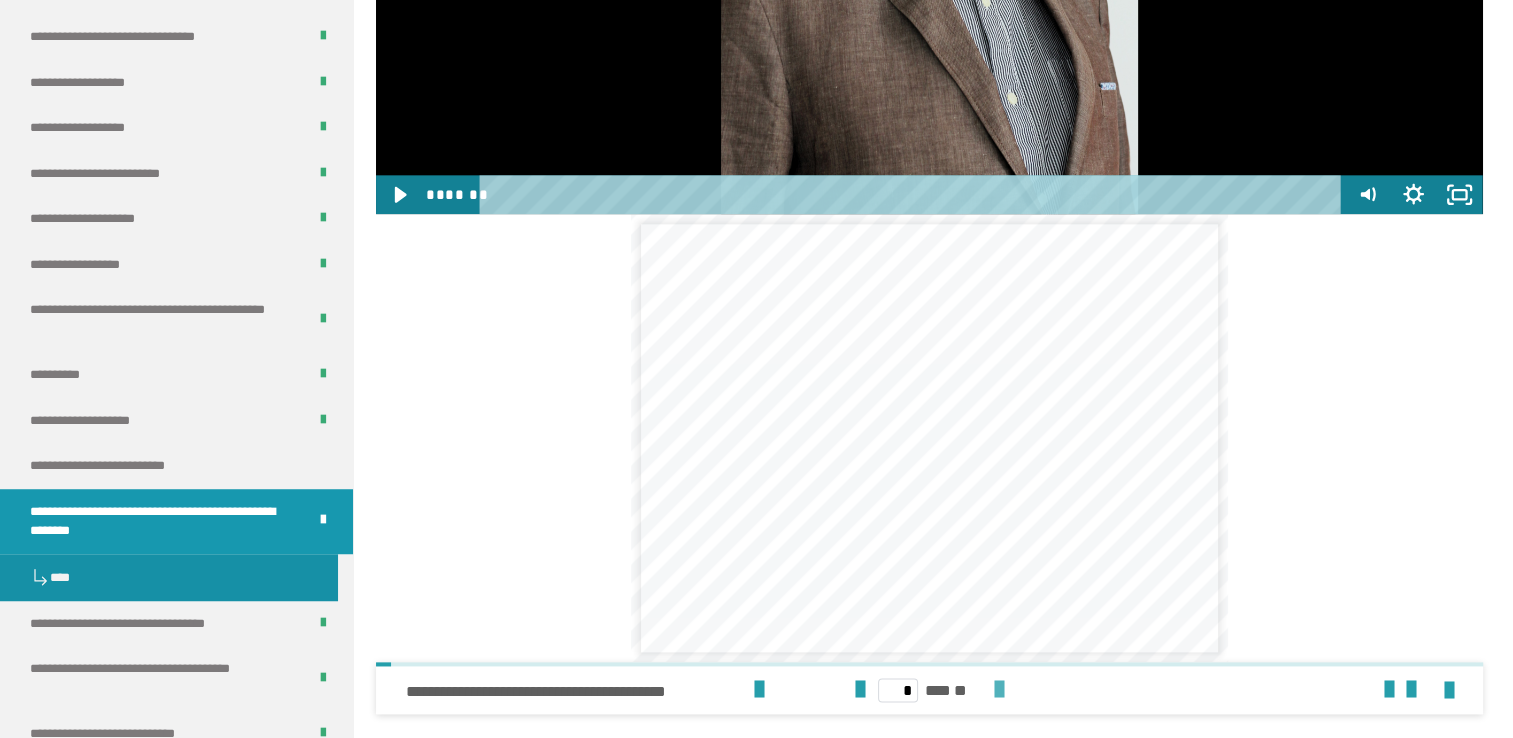 click at bounding box center (999, 690) 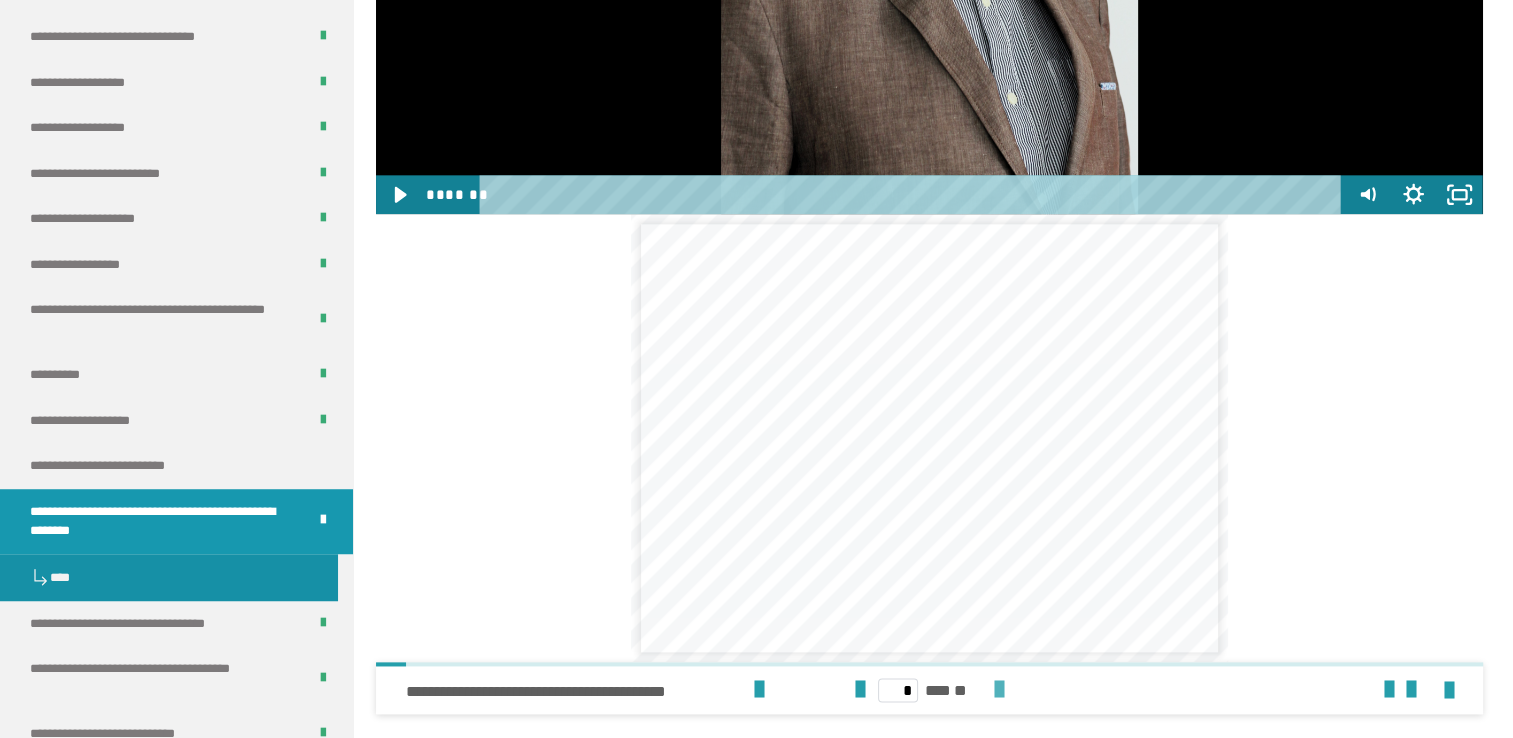 click at bounding box center (999, 690) 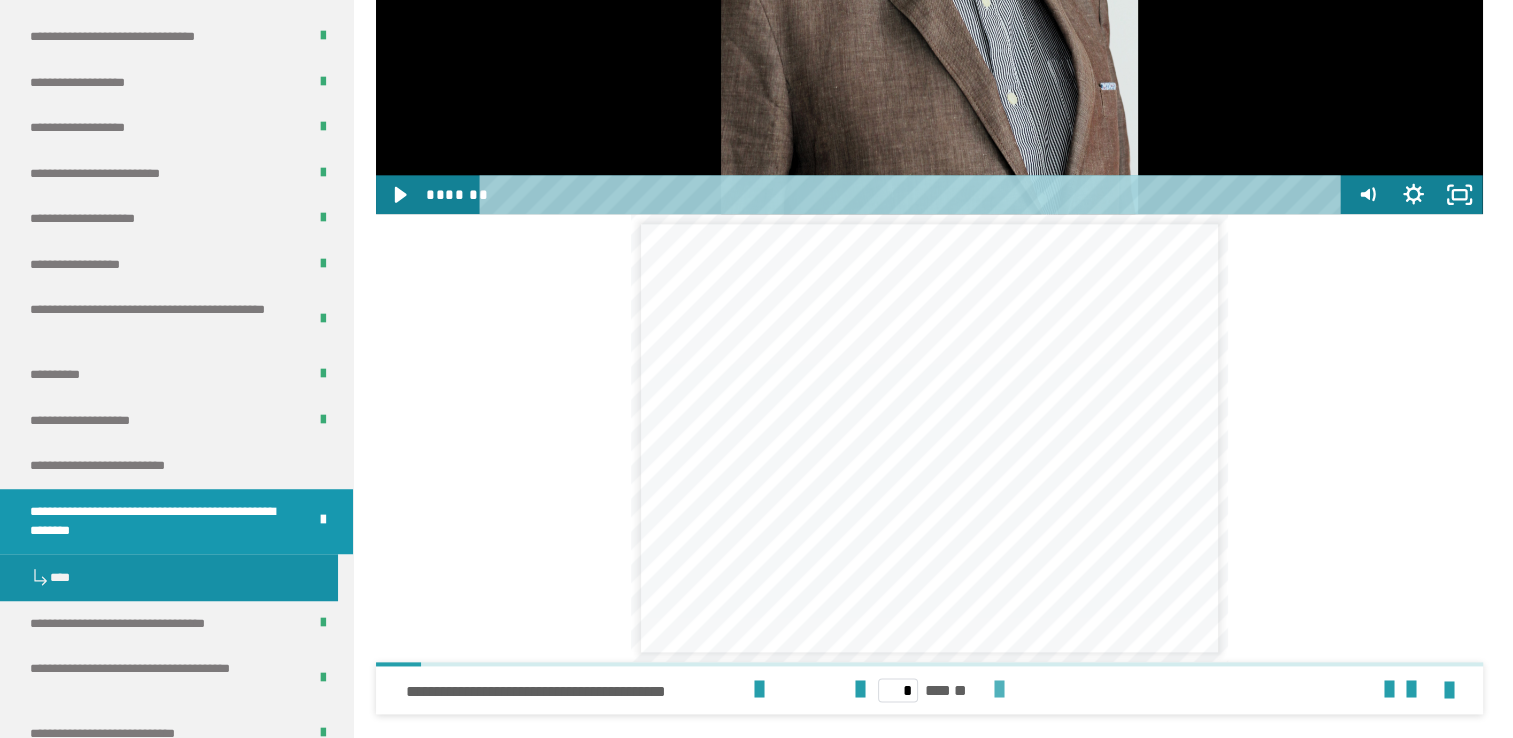 click at bounding box center [999, 690] 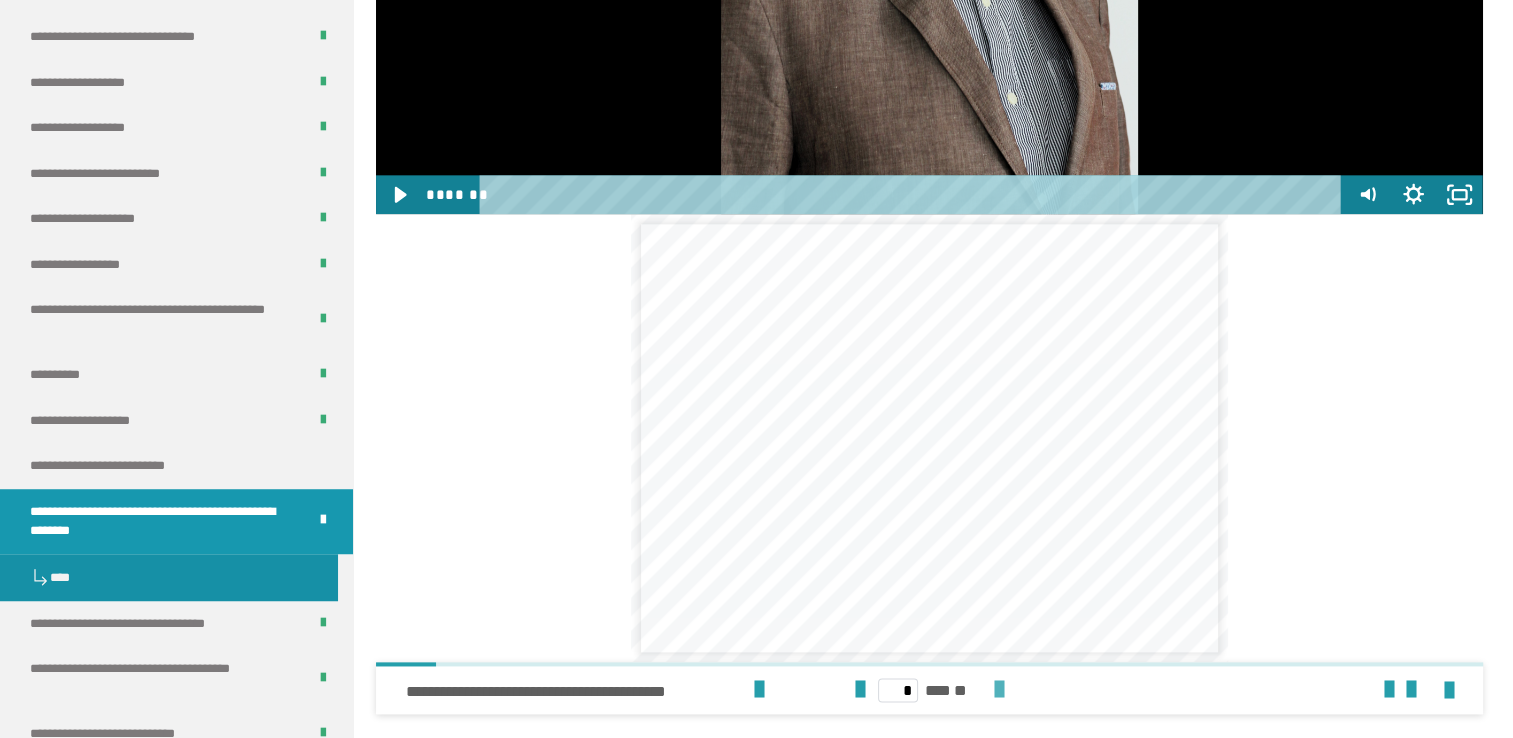click at bounding box center [999, 690] 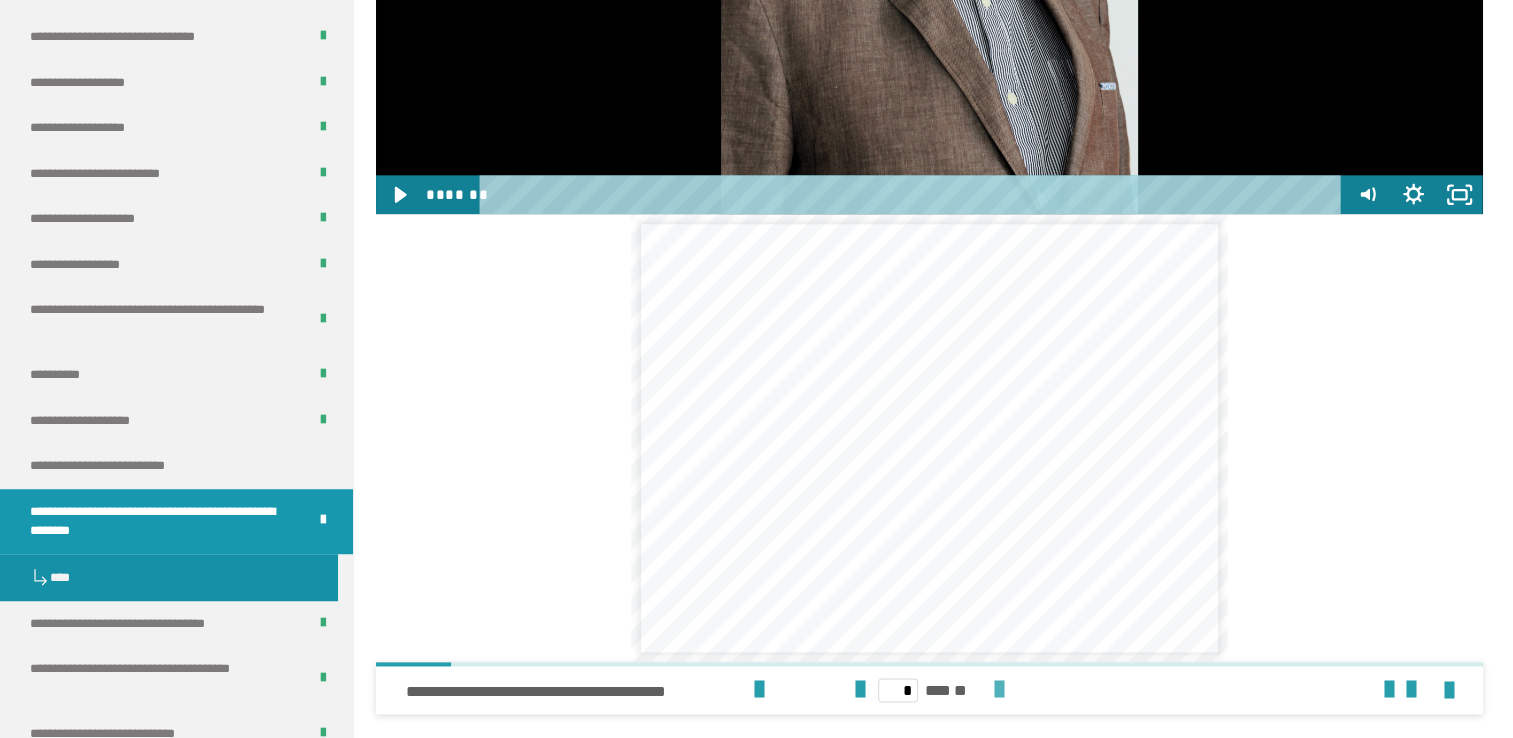 click at bounding box center (999, 690) 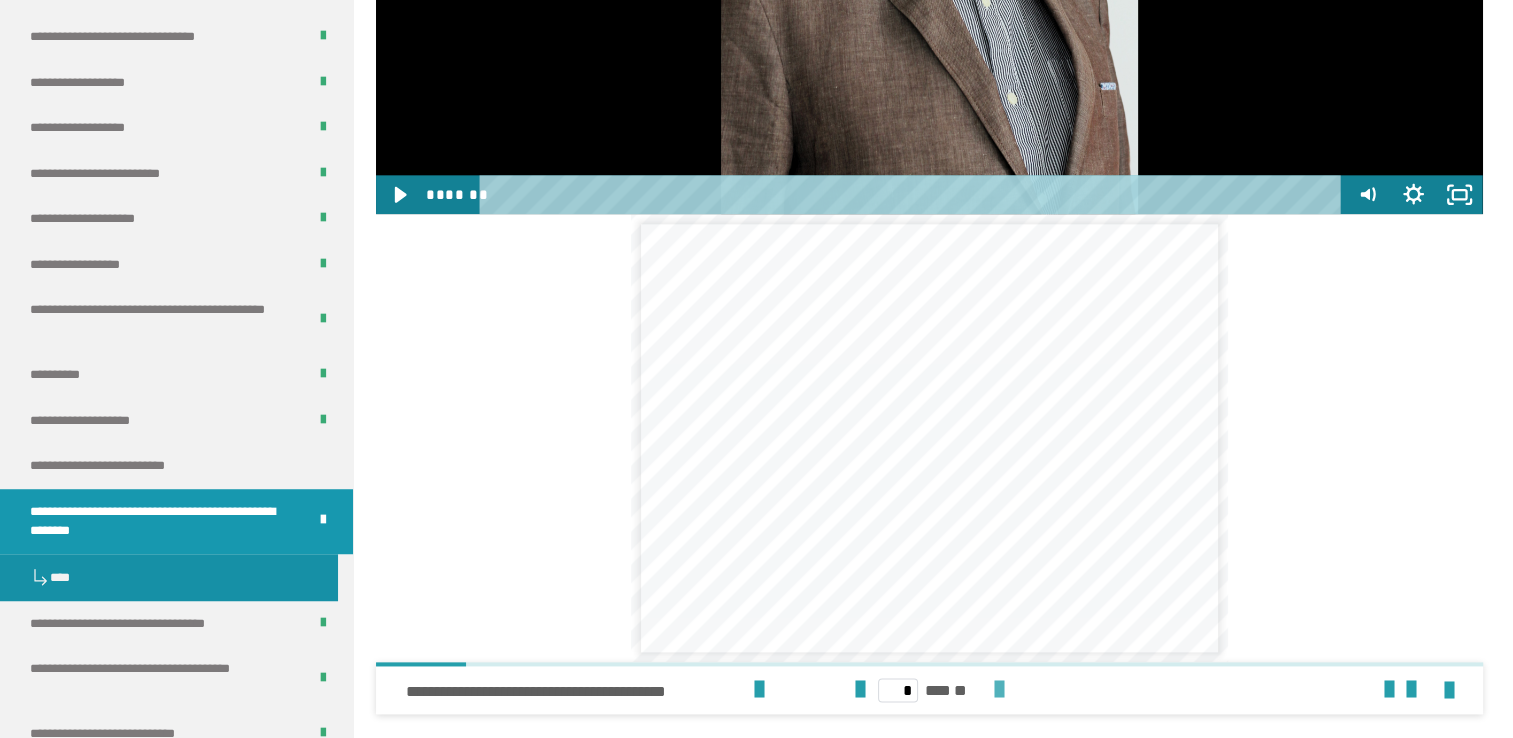 click at bounding box center [999, 690] 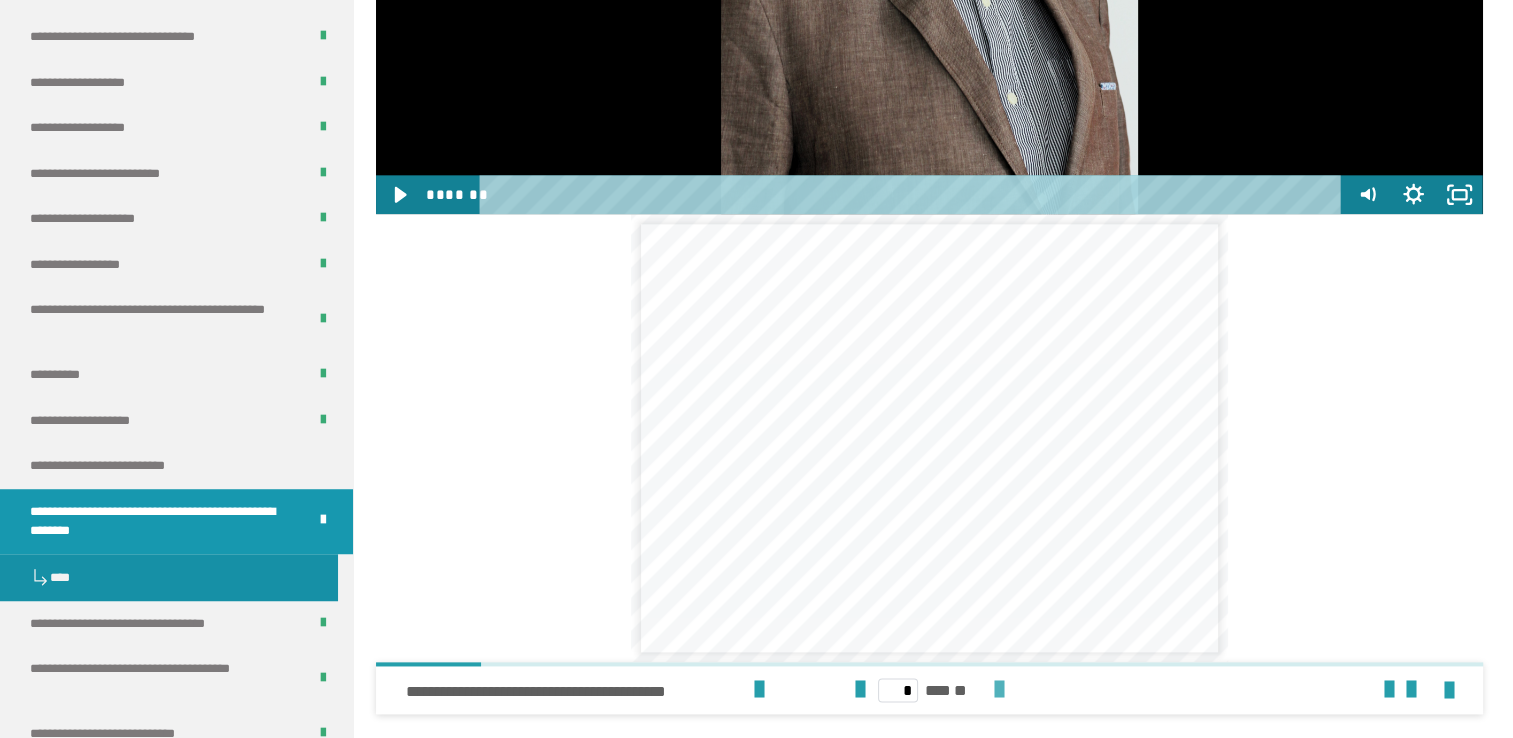 click at bounding box center [999, 690] 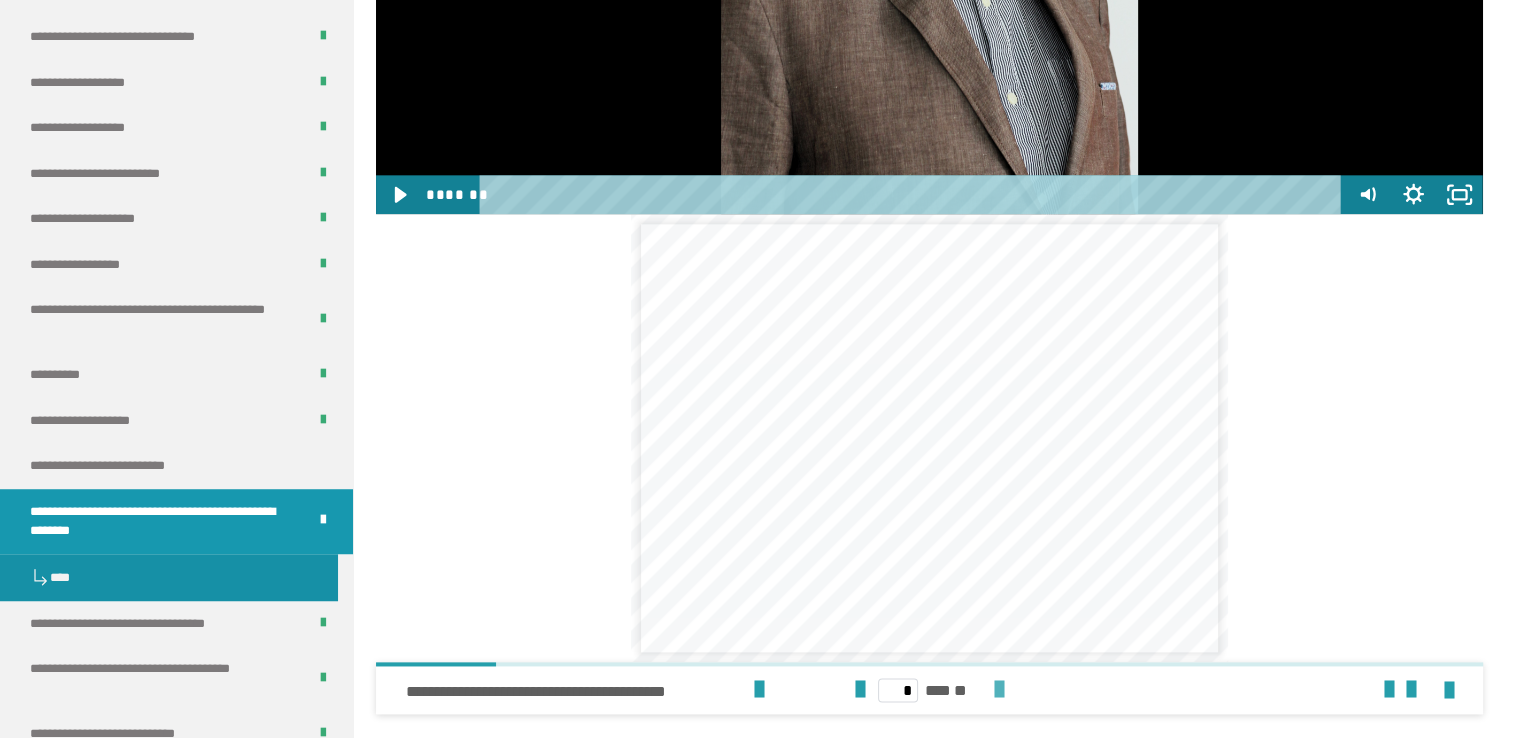 click at bounding box center [999, 690] 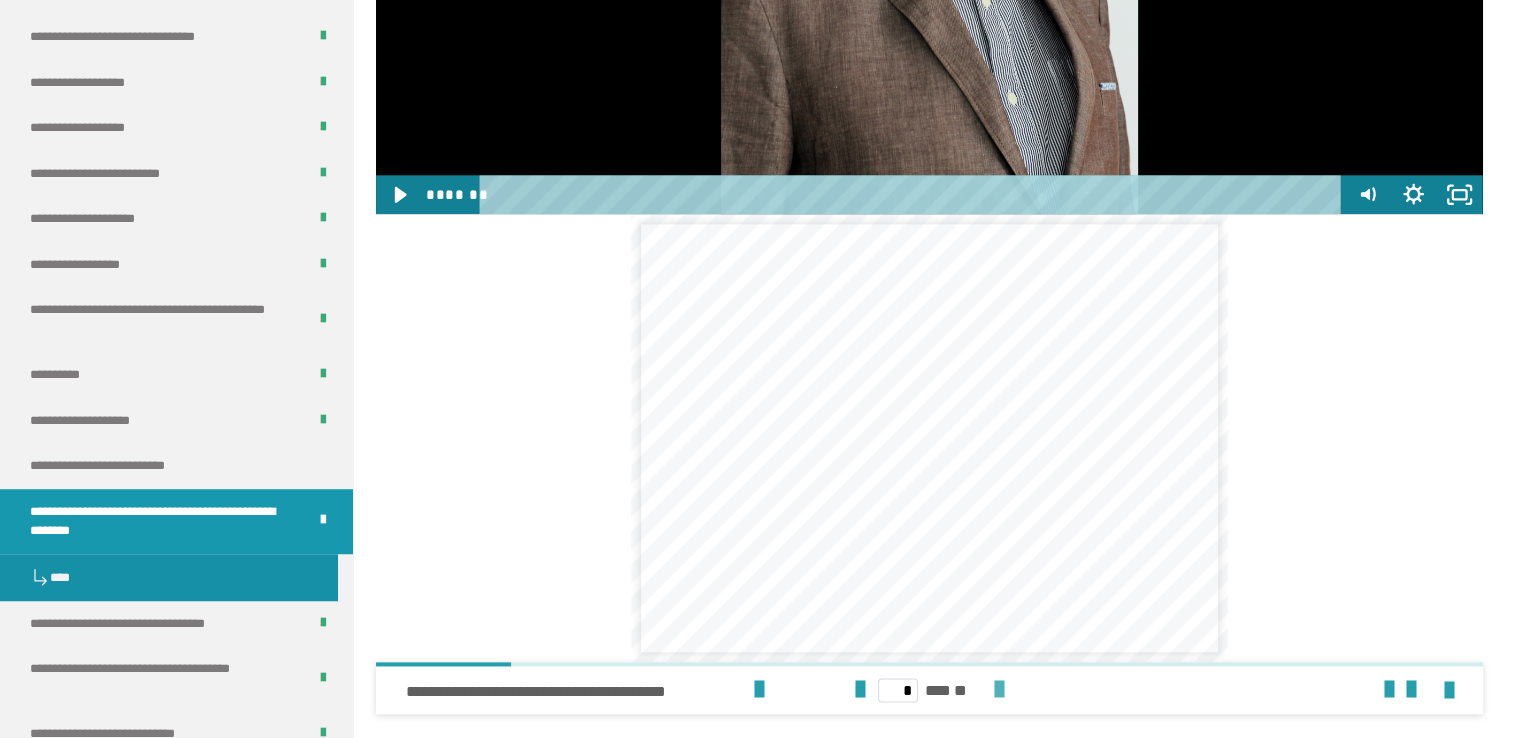 click at bounding box center (999, 690) 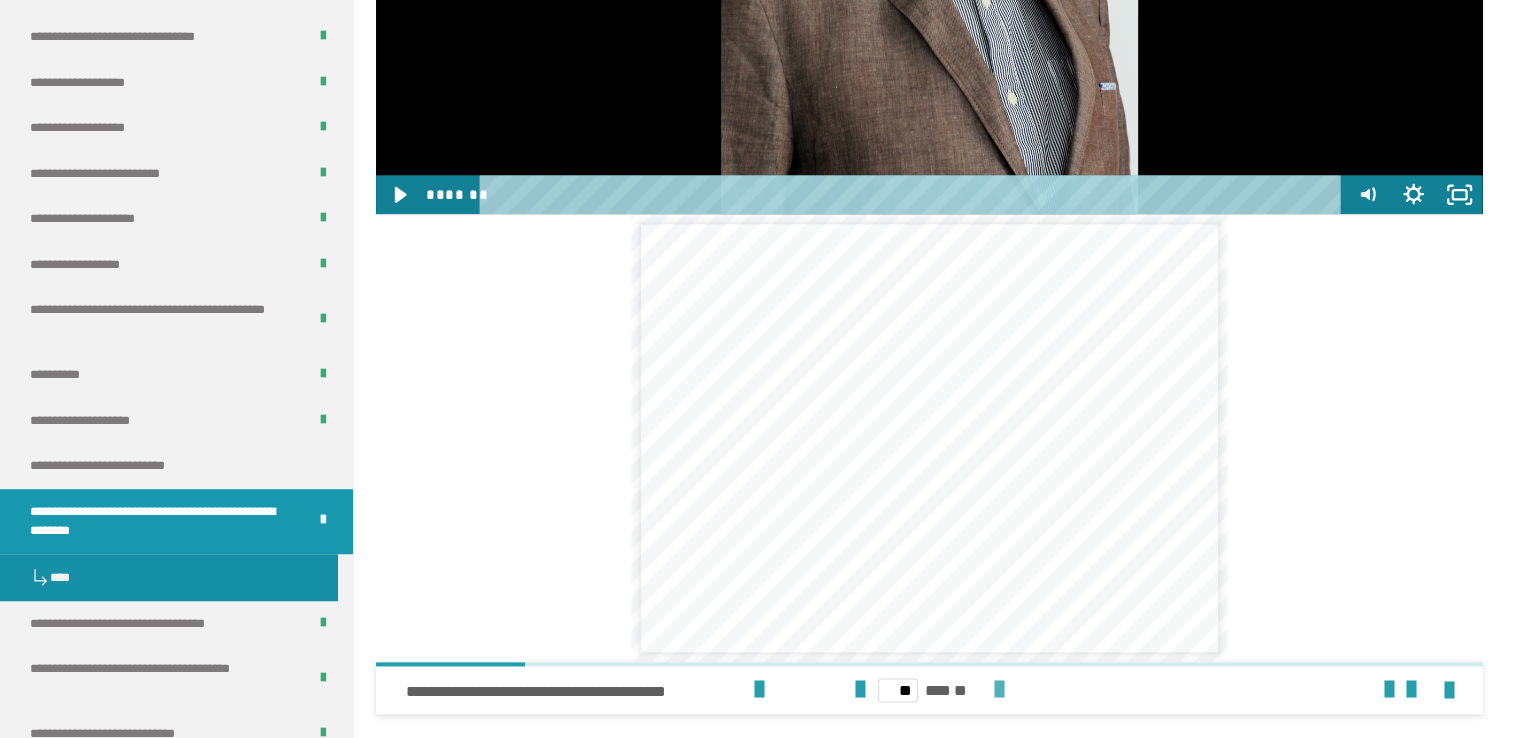 click at bounding box center [999, 690] 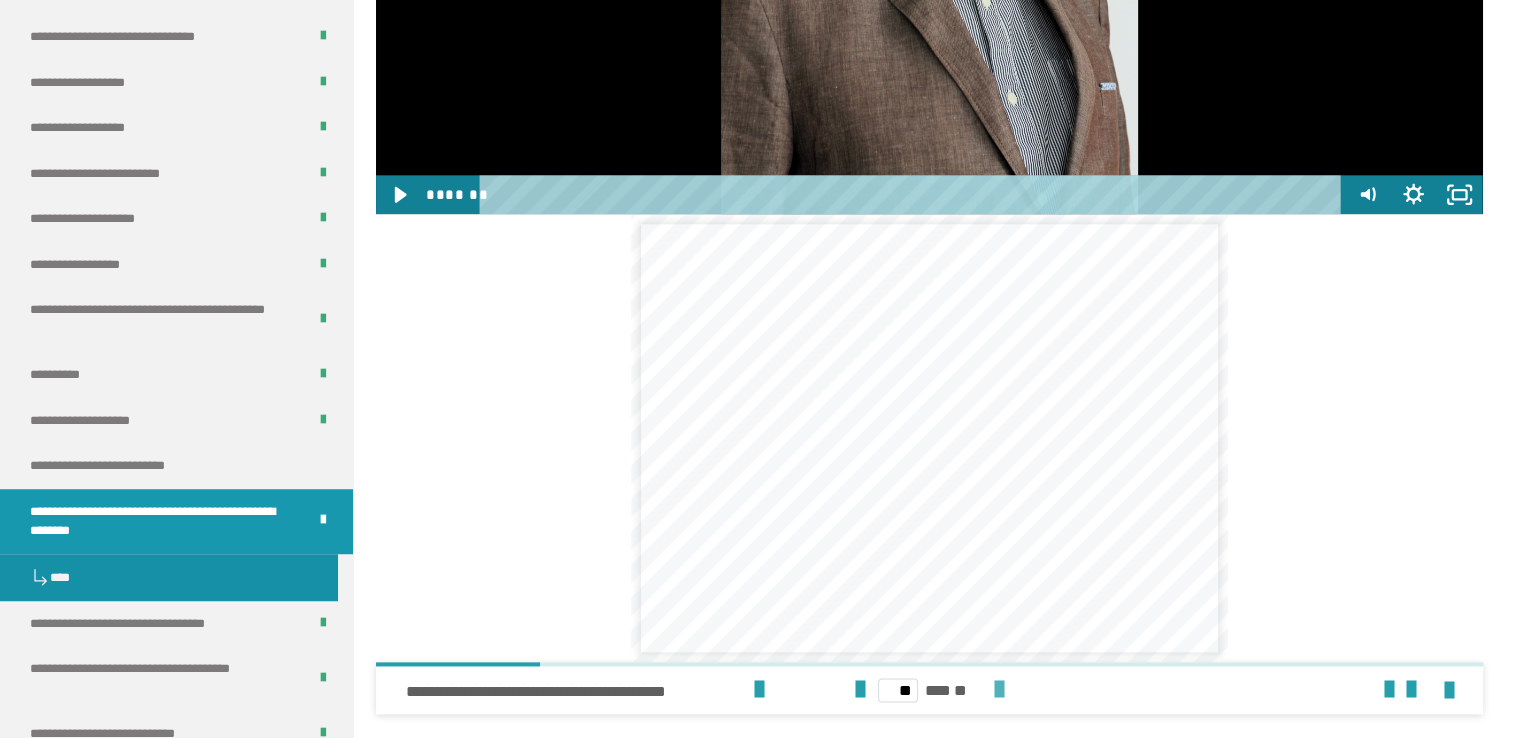 click at bounding box center [999, 690] 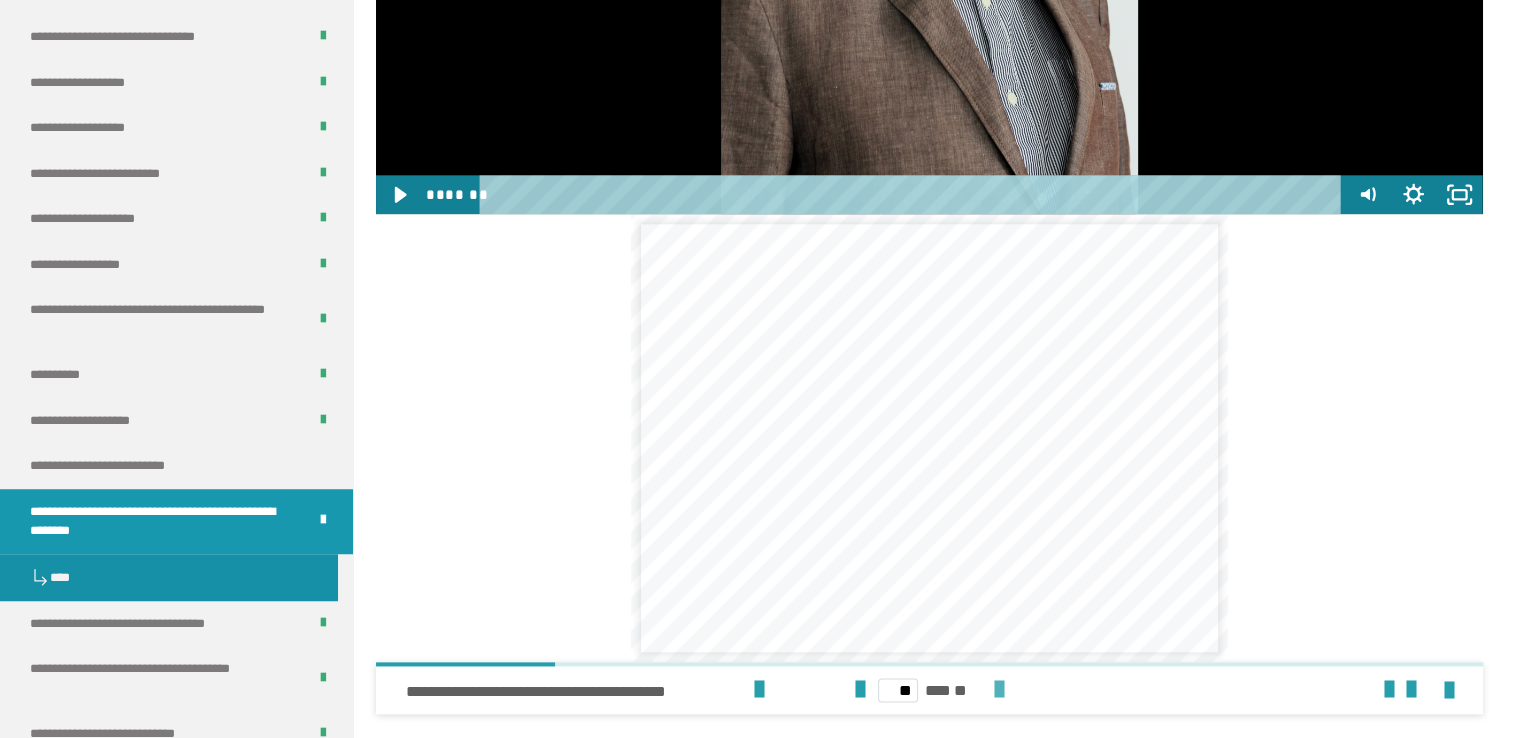 click at bounding box center [999, 690] 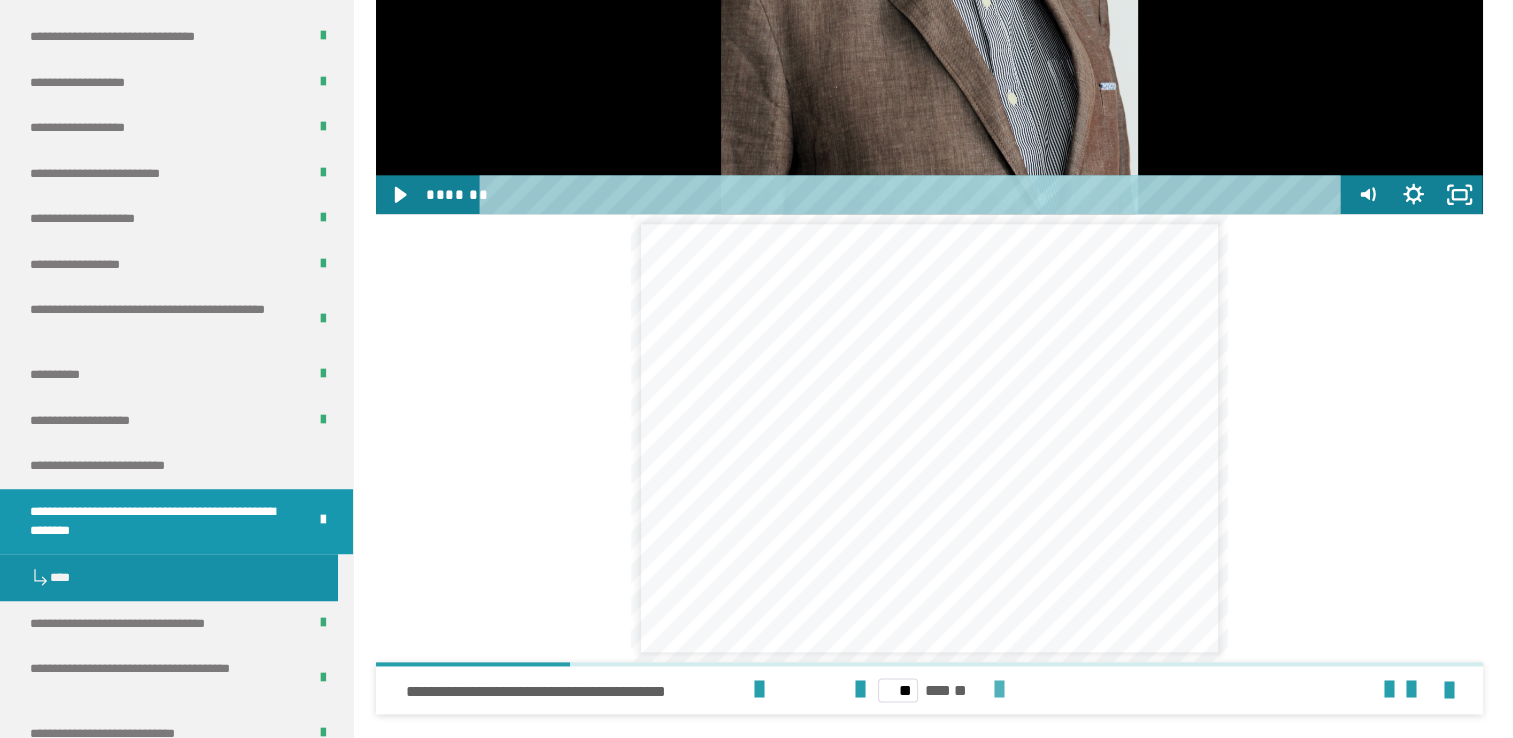 click at bounding box center [999, 690] 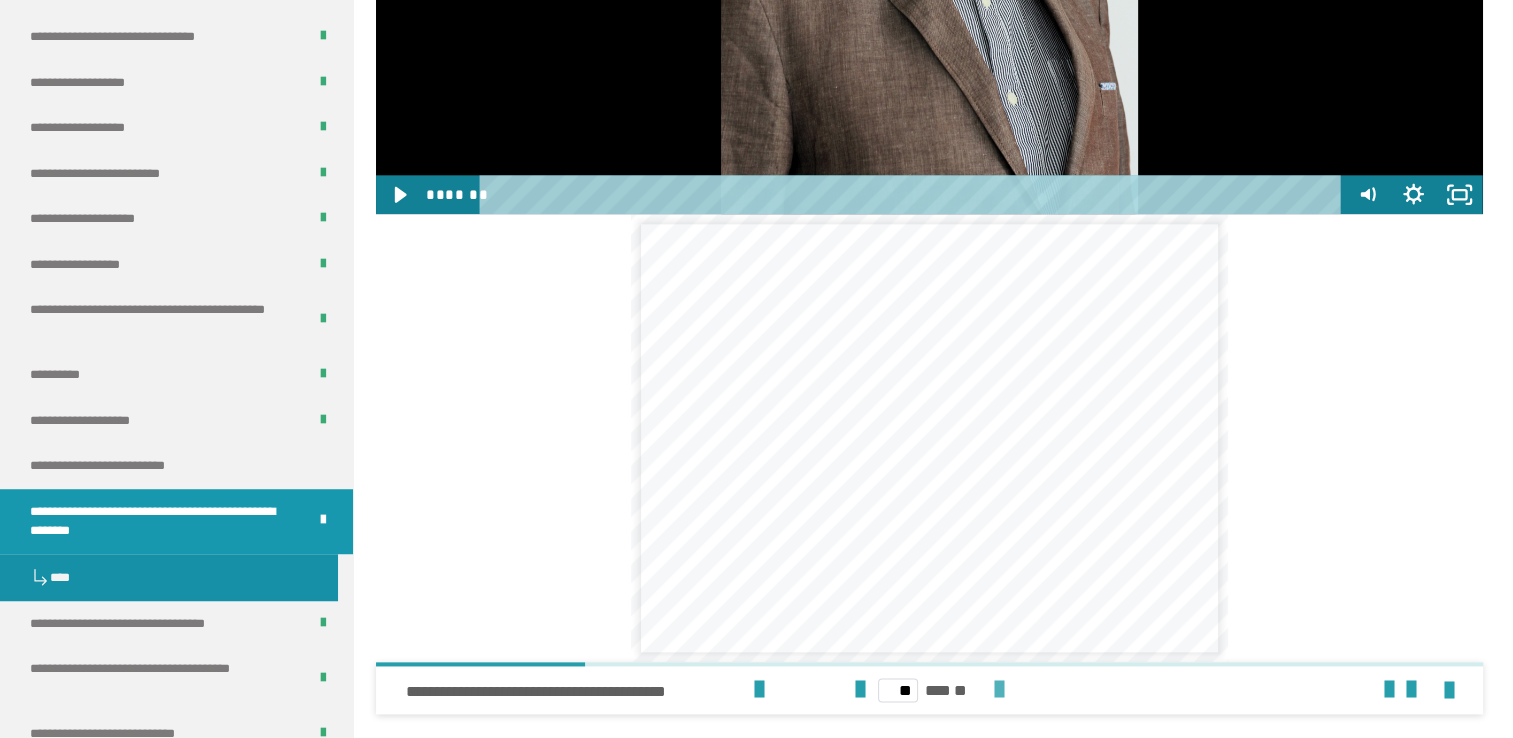 click at bounding box center (999, 690) 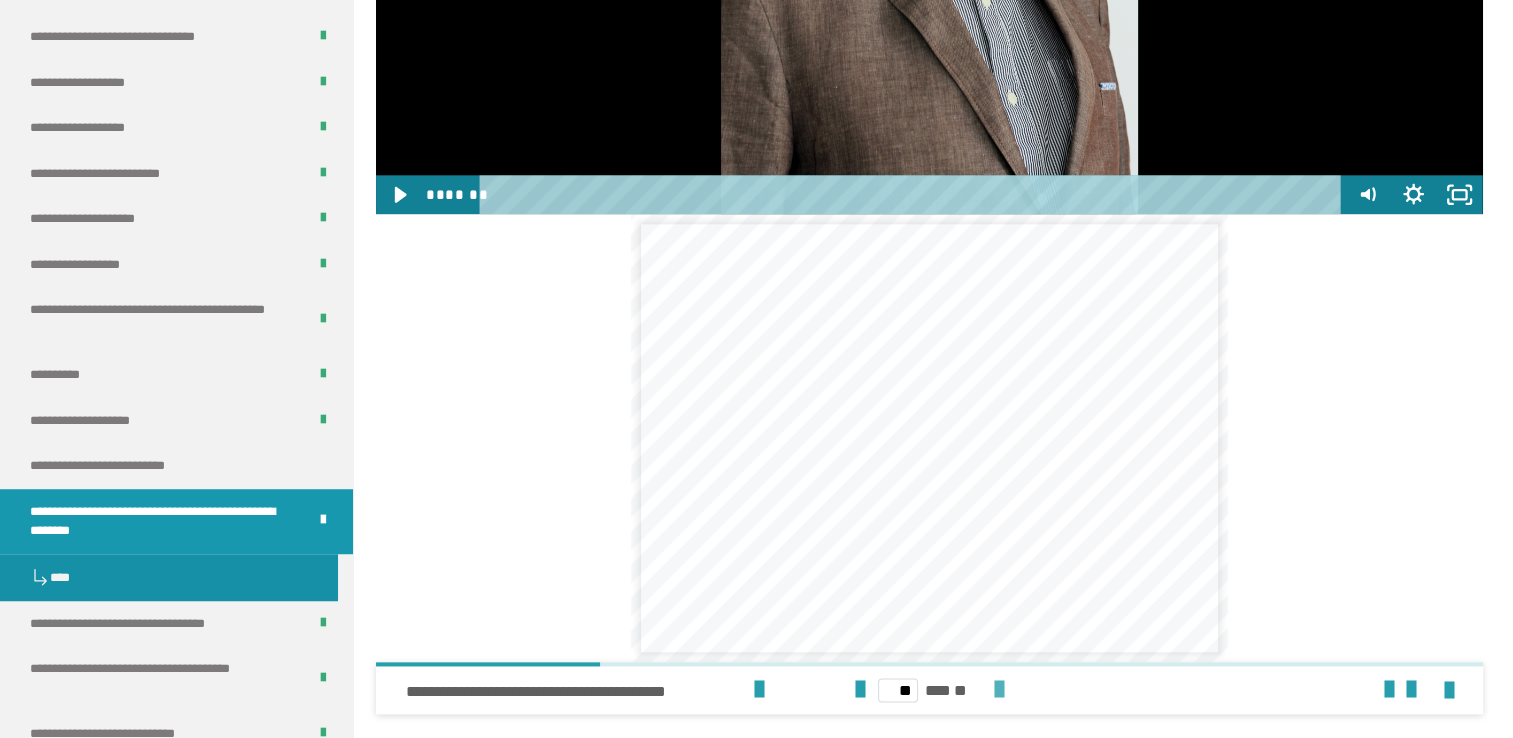 click at bounding box center [999, 690] 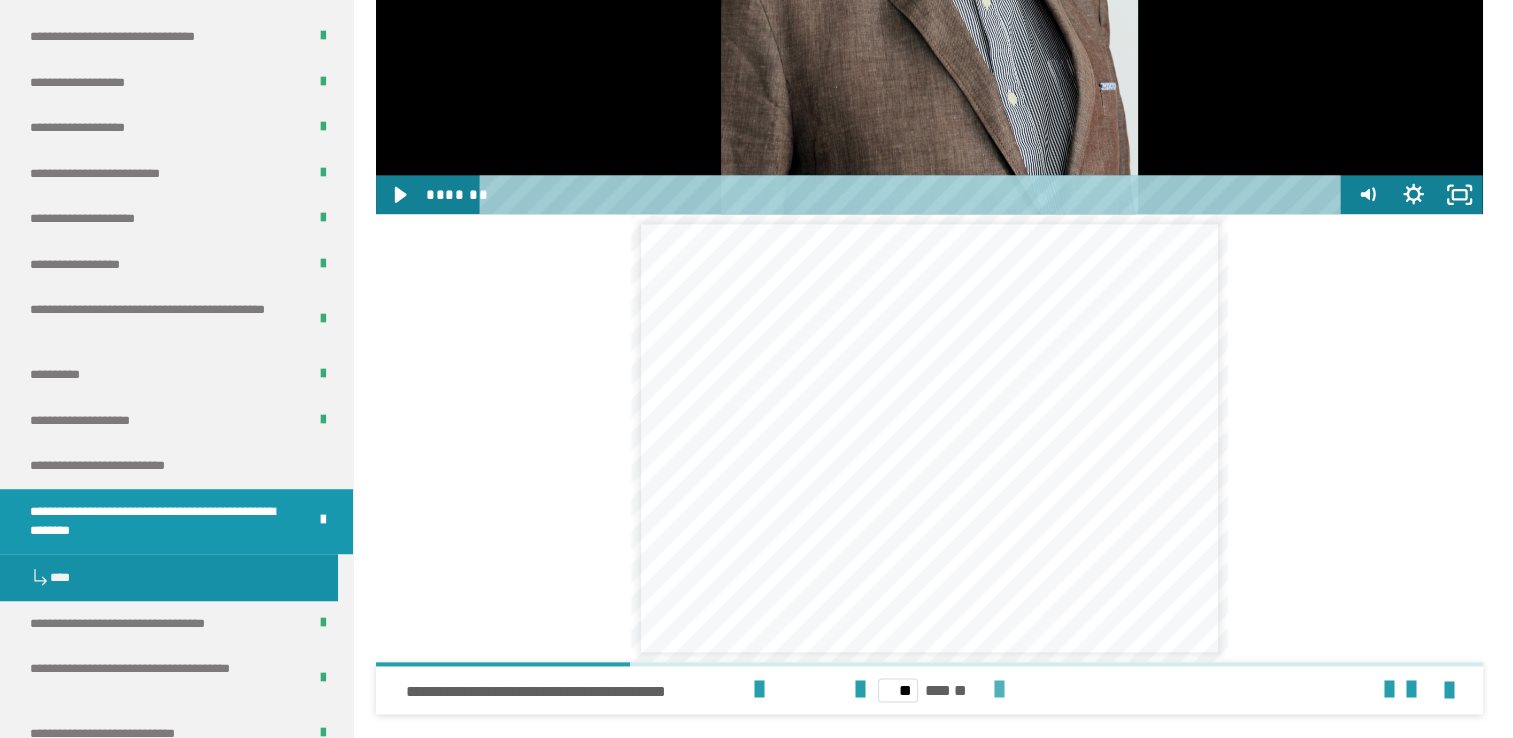 click at bounding box center (999, 690) 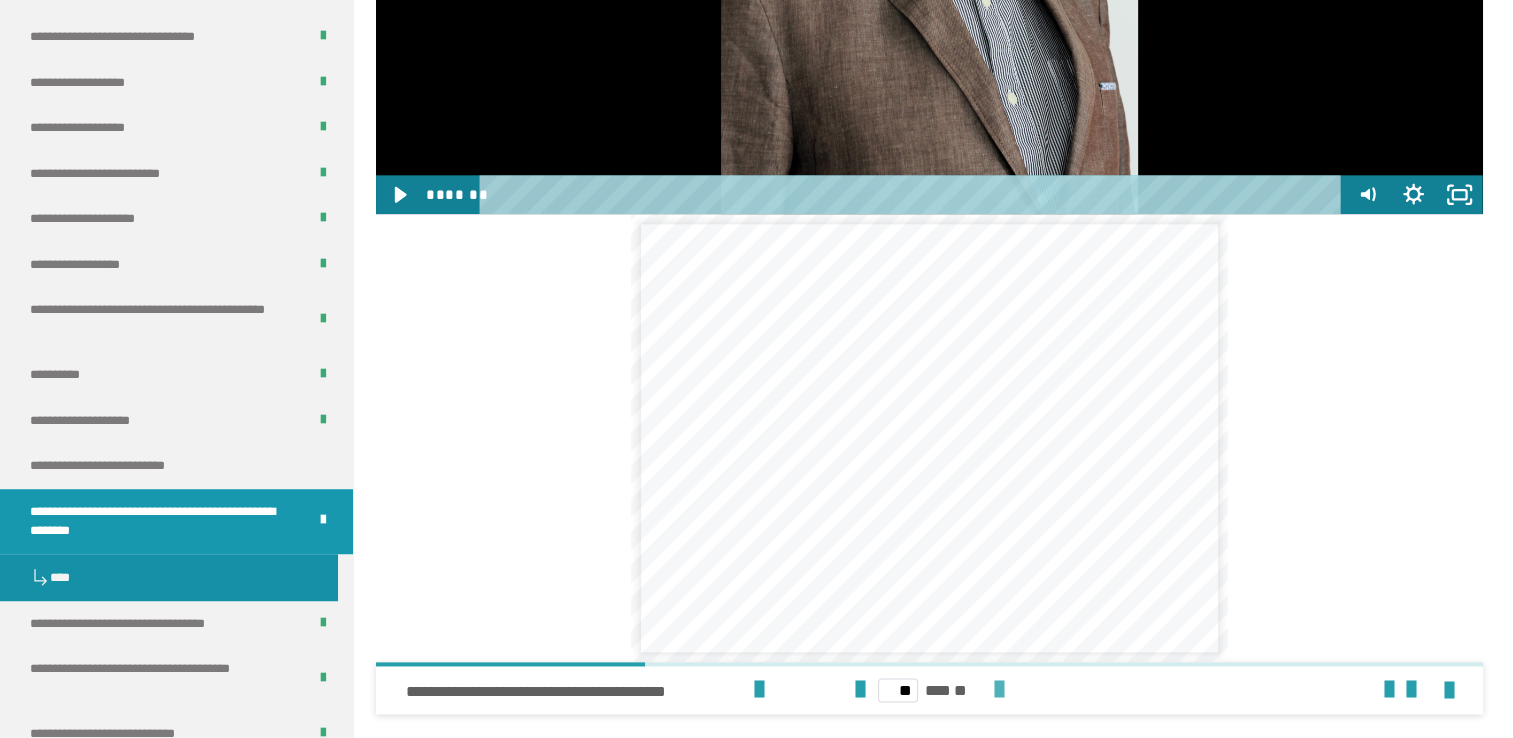 click at bounding box center (999, 690) 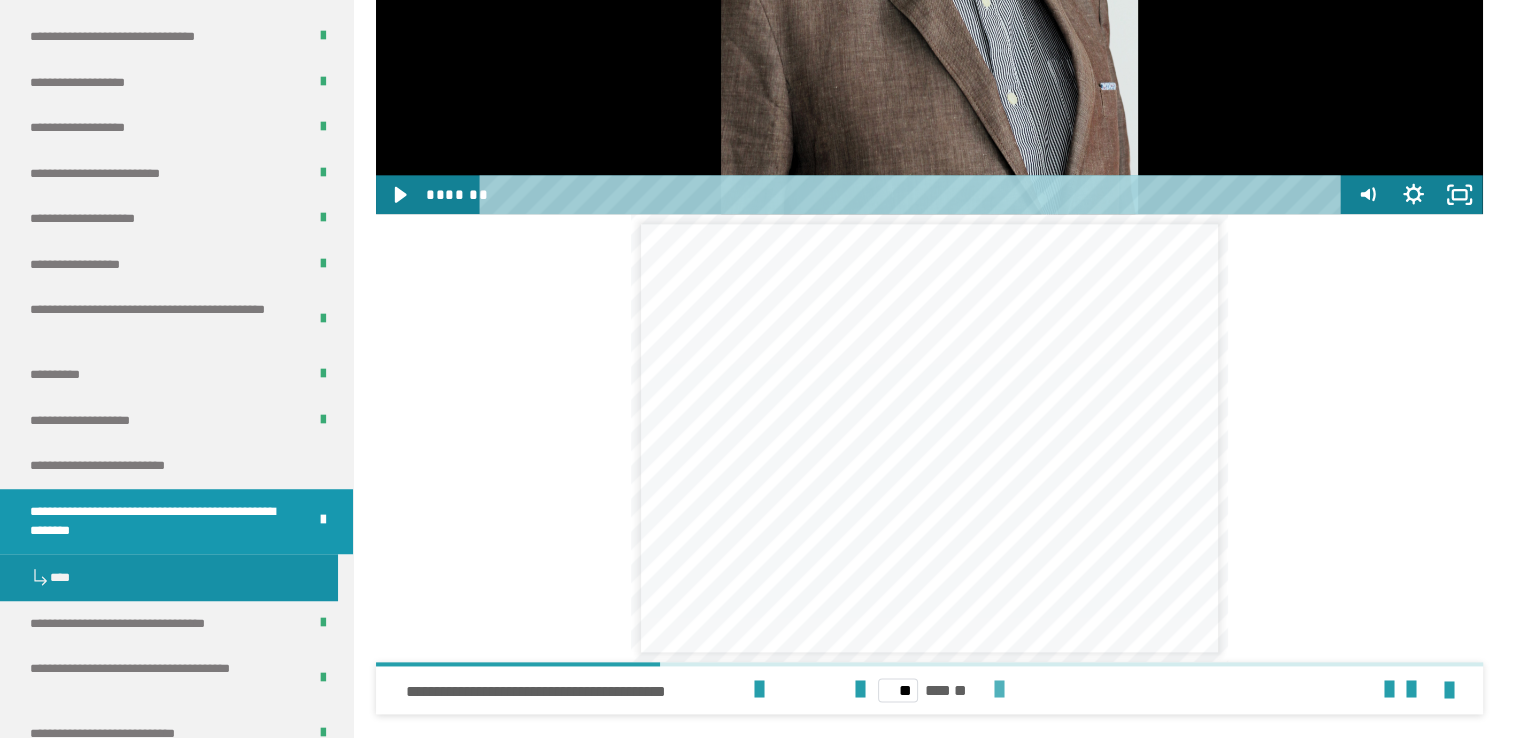 click at bounding box center (999, 690) 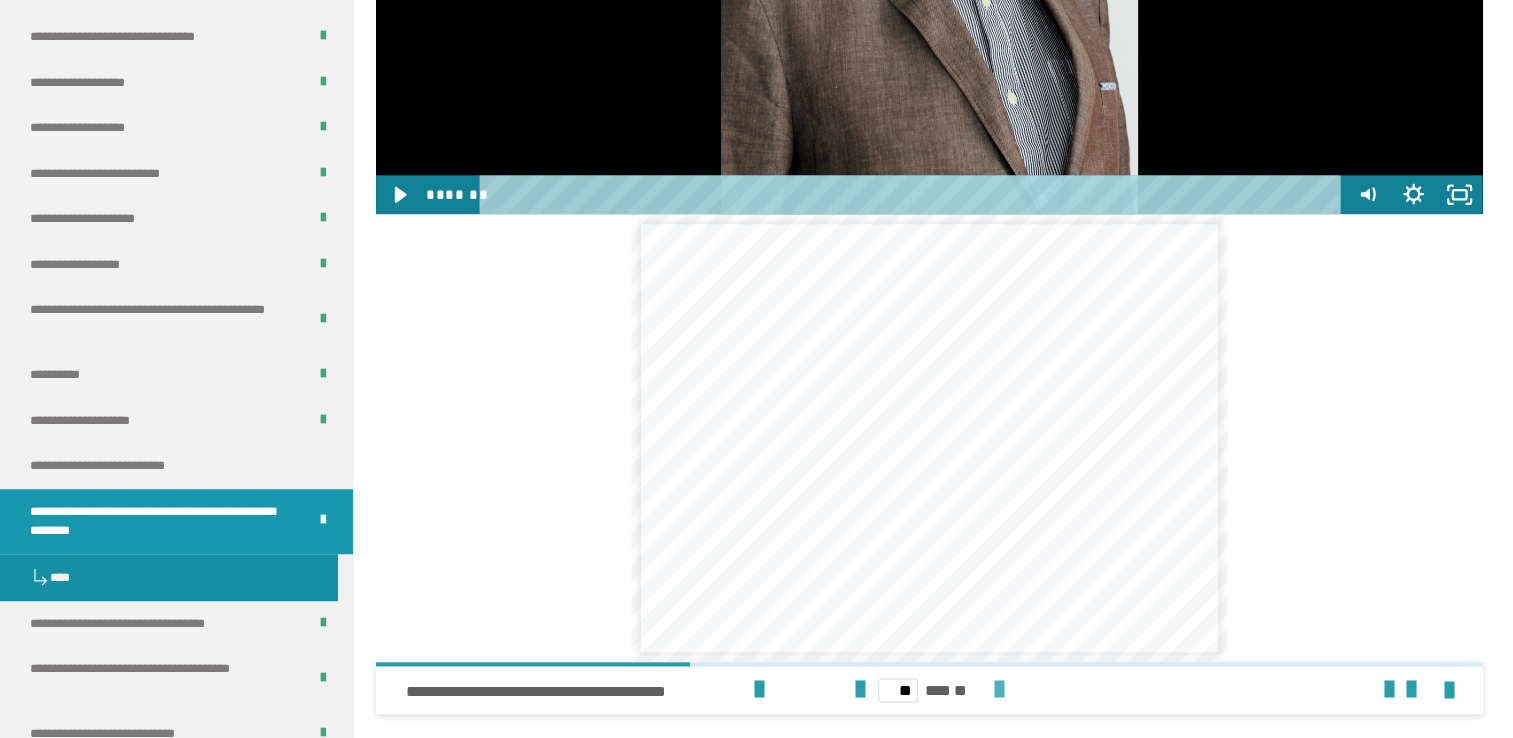 click at bounding box center [999, 690] 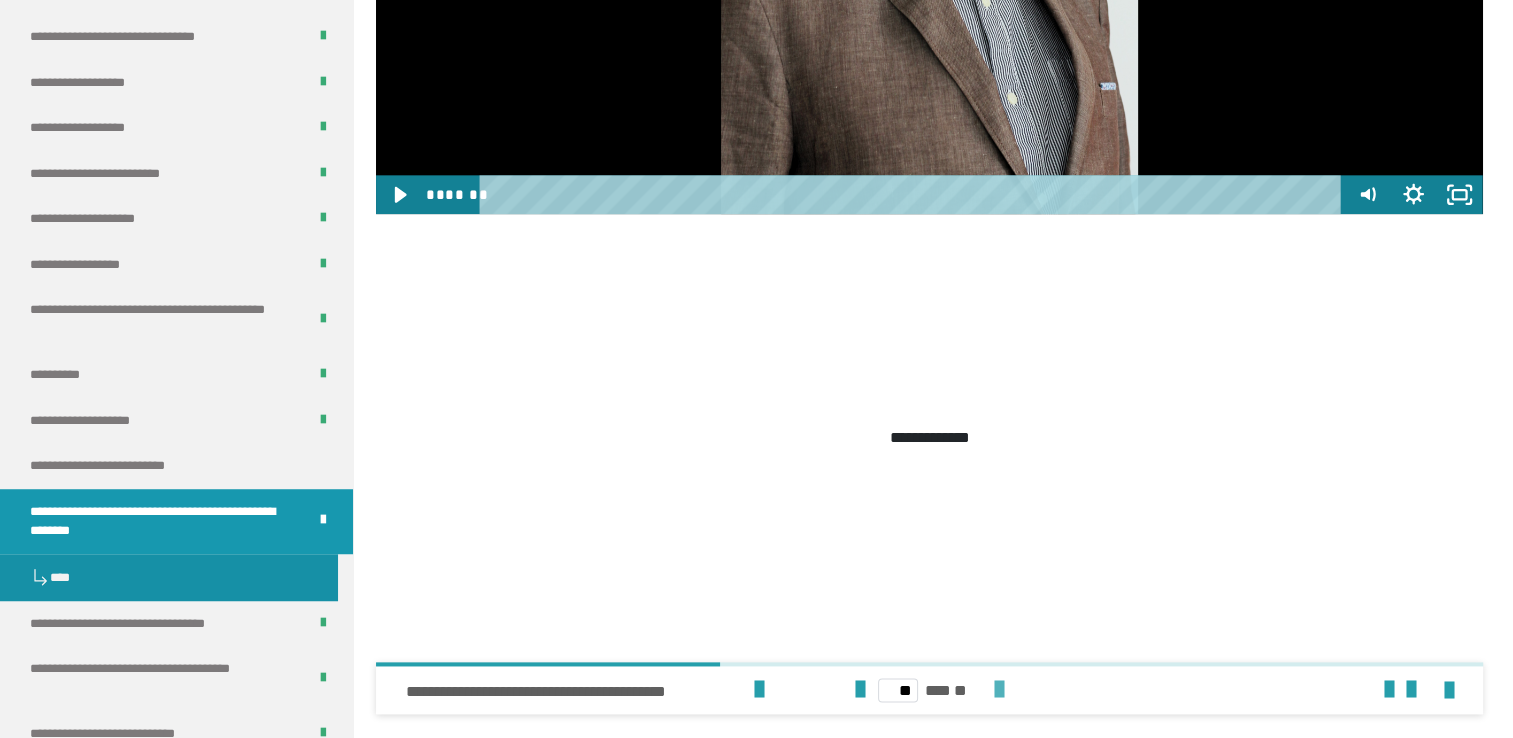 click at bounding box center (999, 690) 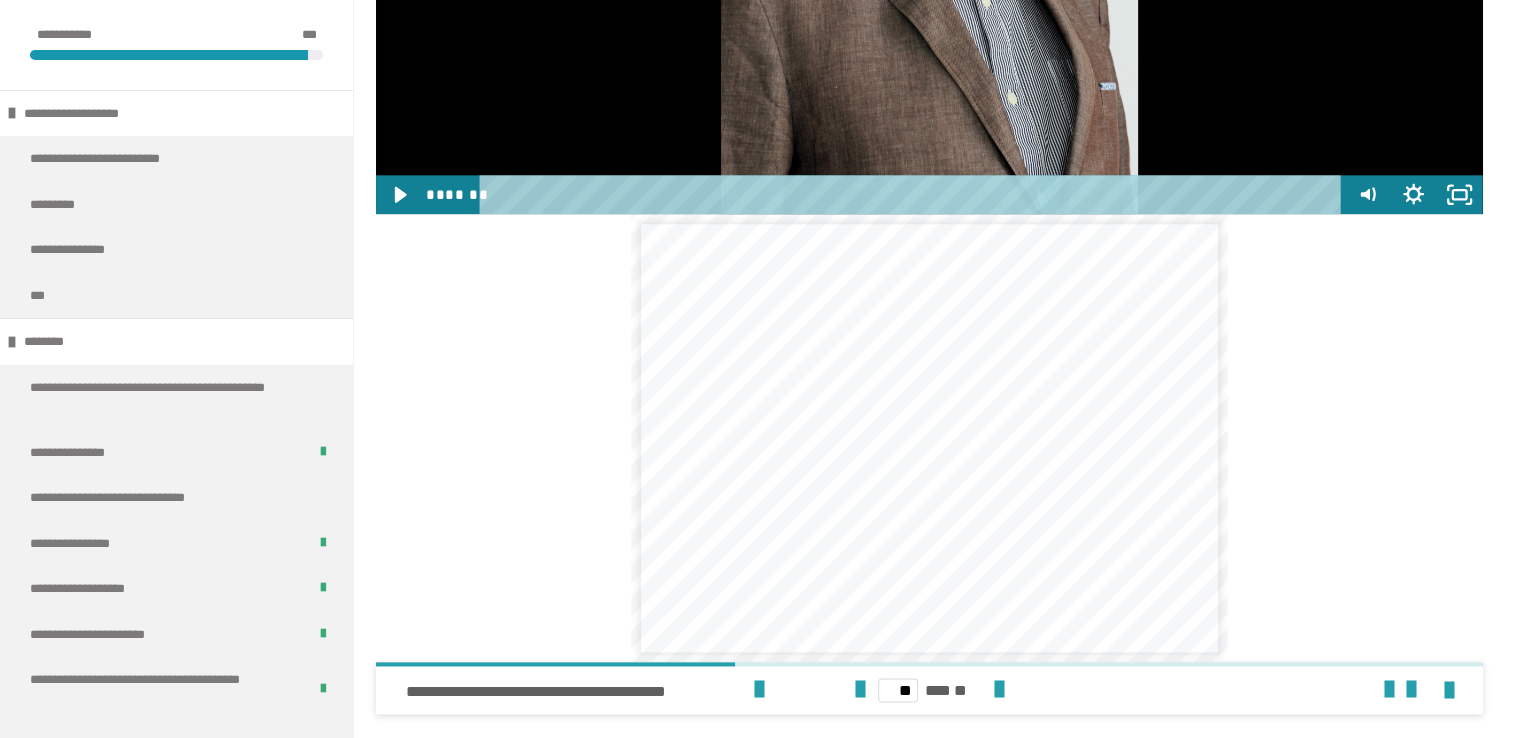 scroll, scrollTop: 0, scrollLeft: 0, axis: both 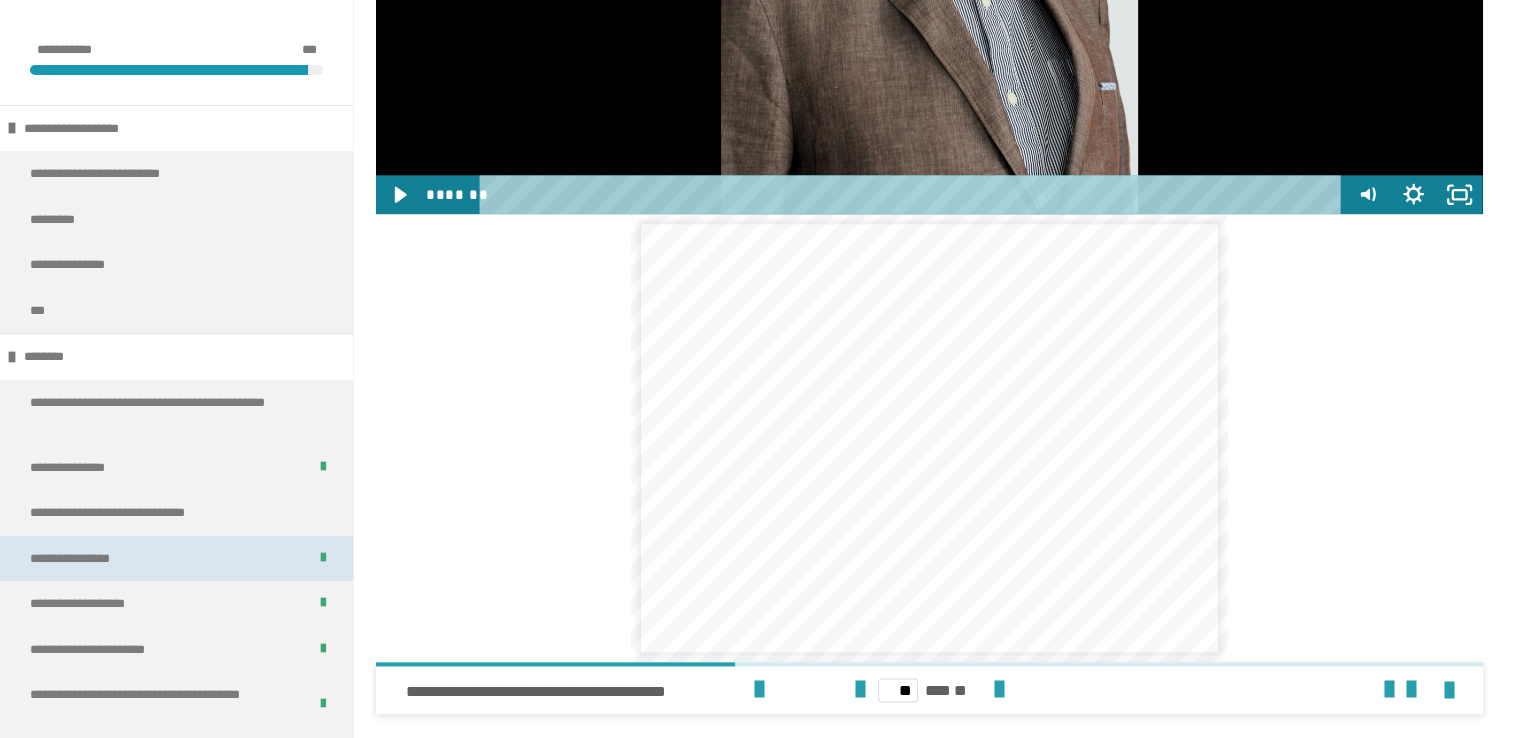 click on "**********" at bounding box center (88, 559) 